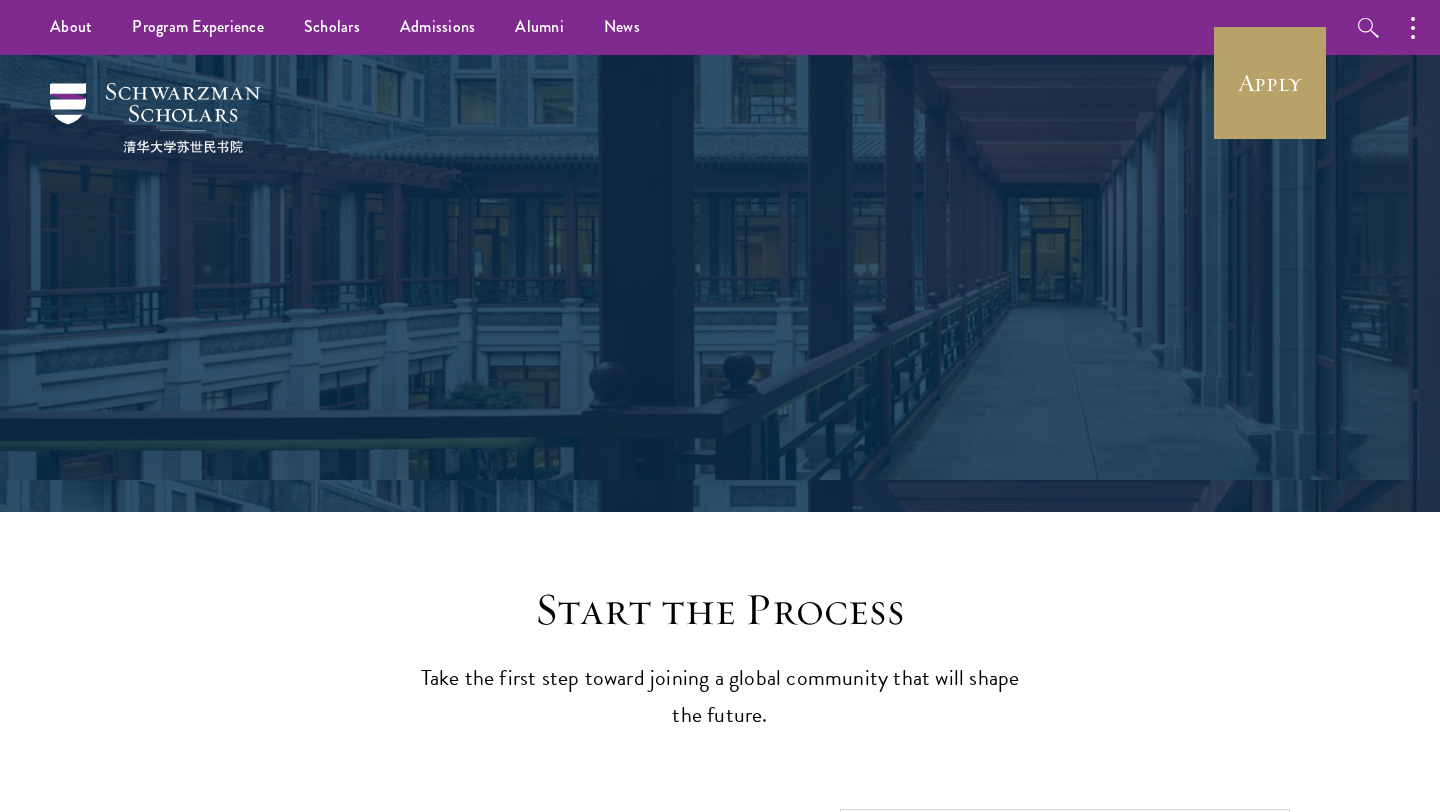 scroll, scrollTop: 1083, scrollLeft: 0, axis: vertical 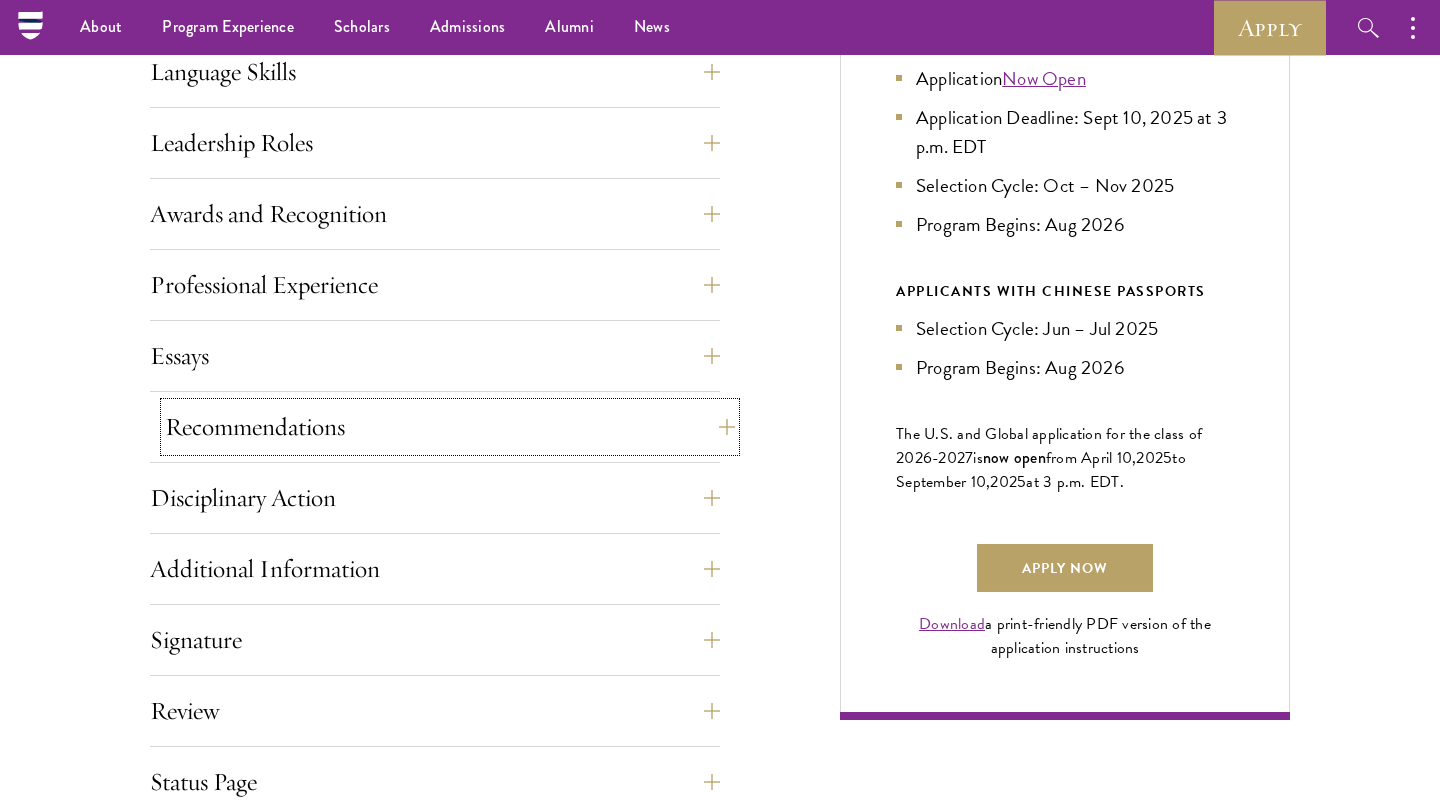 click on "Recommendations" at bounding box center [450, 427] 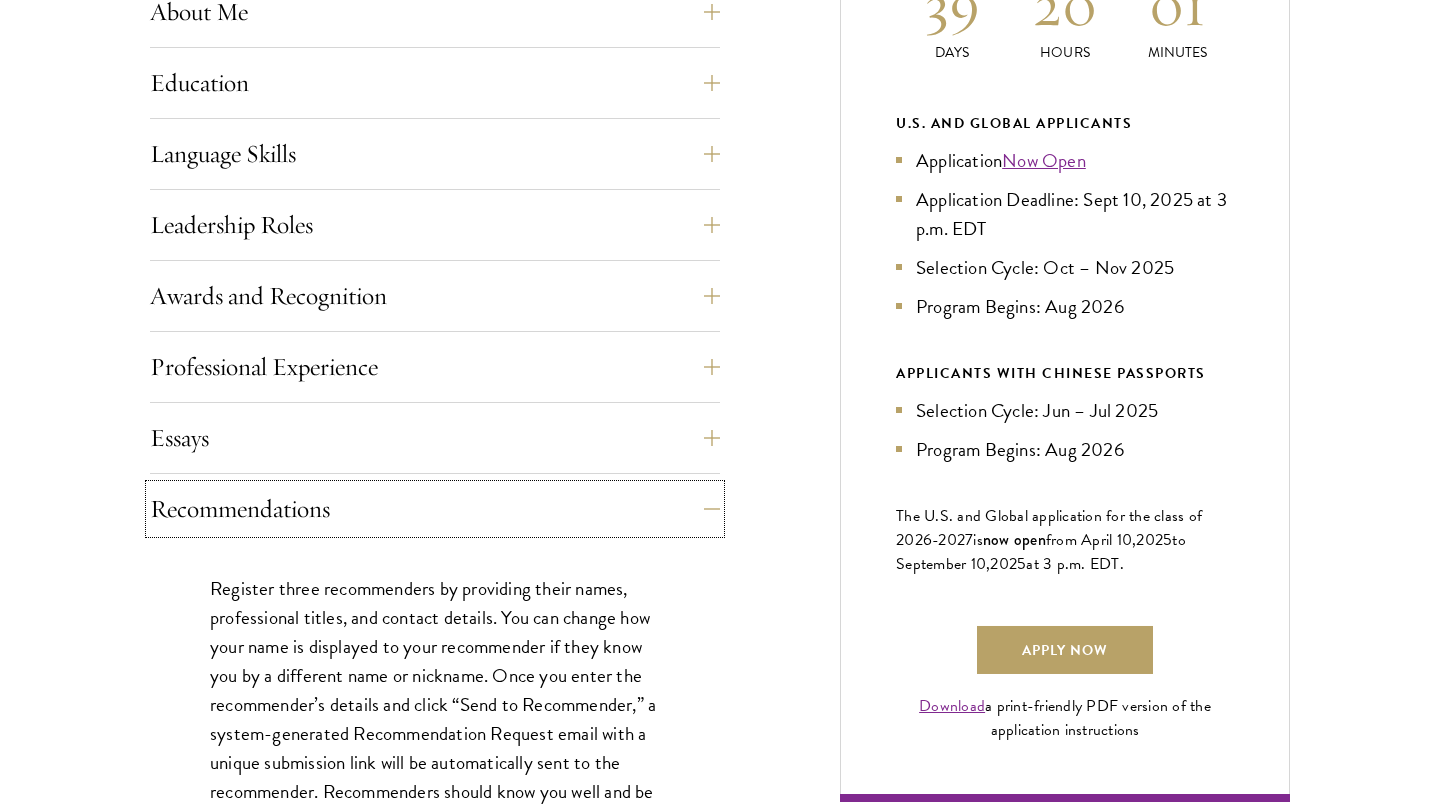 scroll, scrollTop: 1024, scrollLeft: 0, axis: vertical 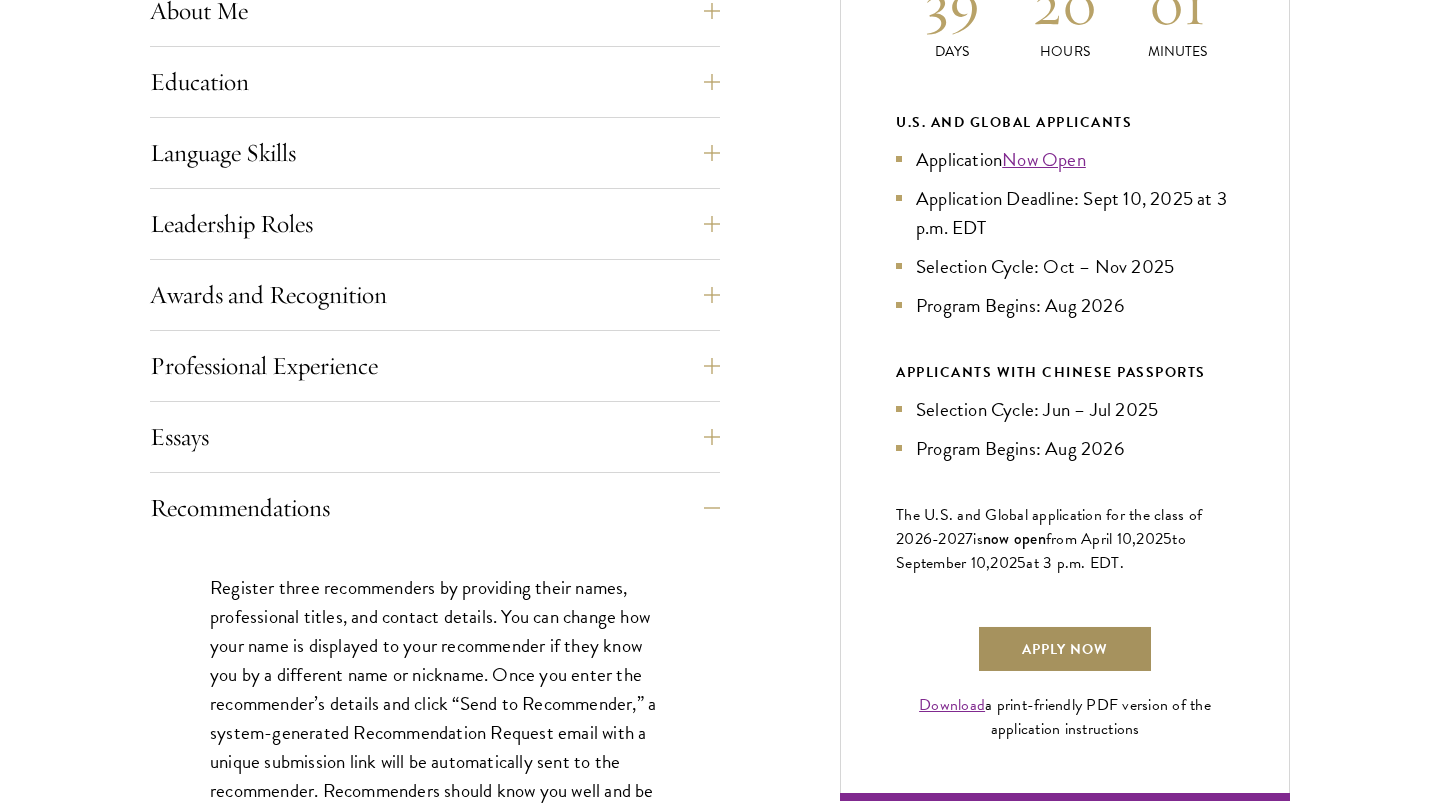 click on "Apply Now" at bounding box center [1065, 649] 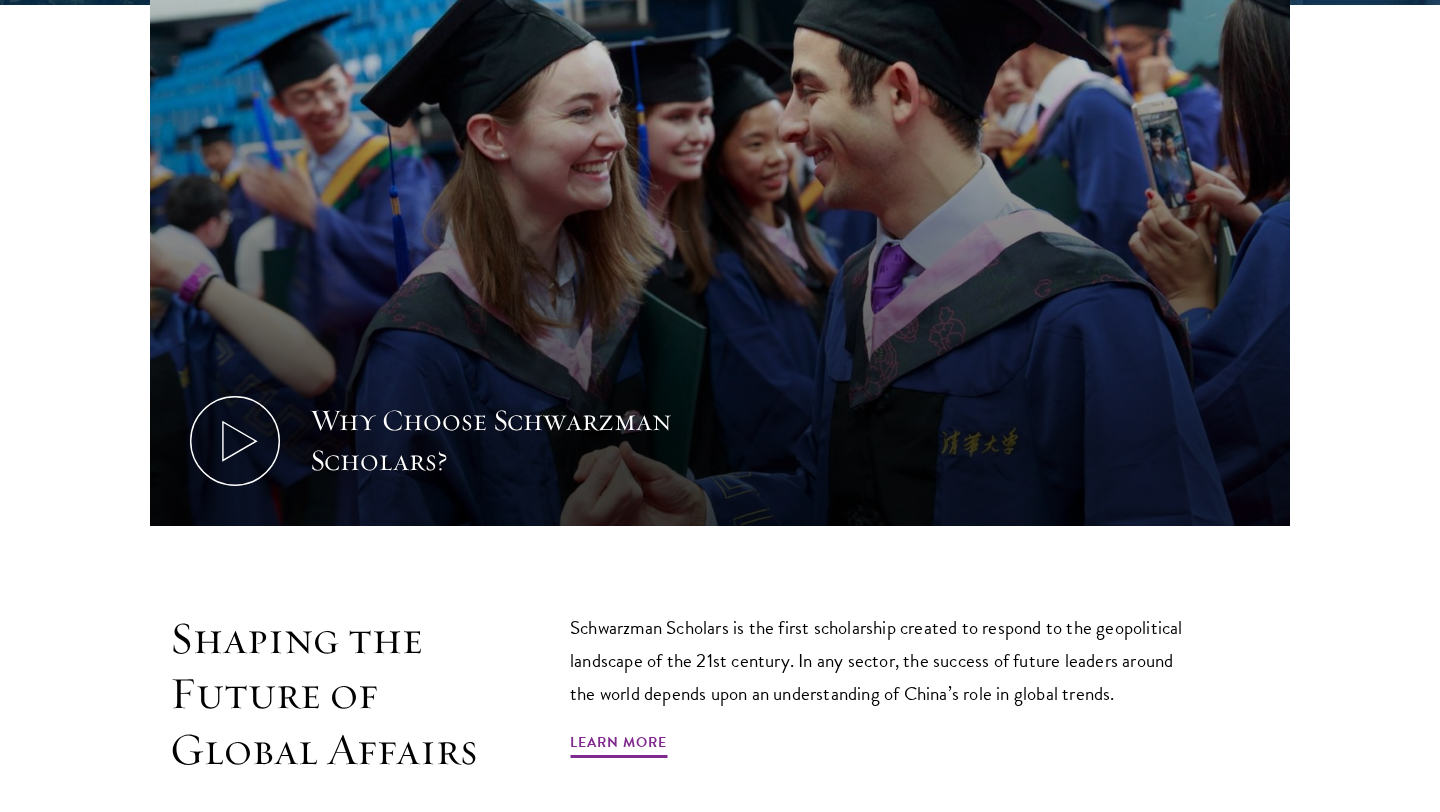 scroll, scrollTop: 955, scrollLeft: 0, axis: vertical 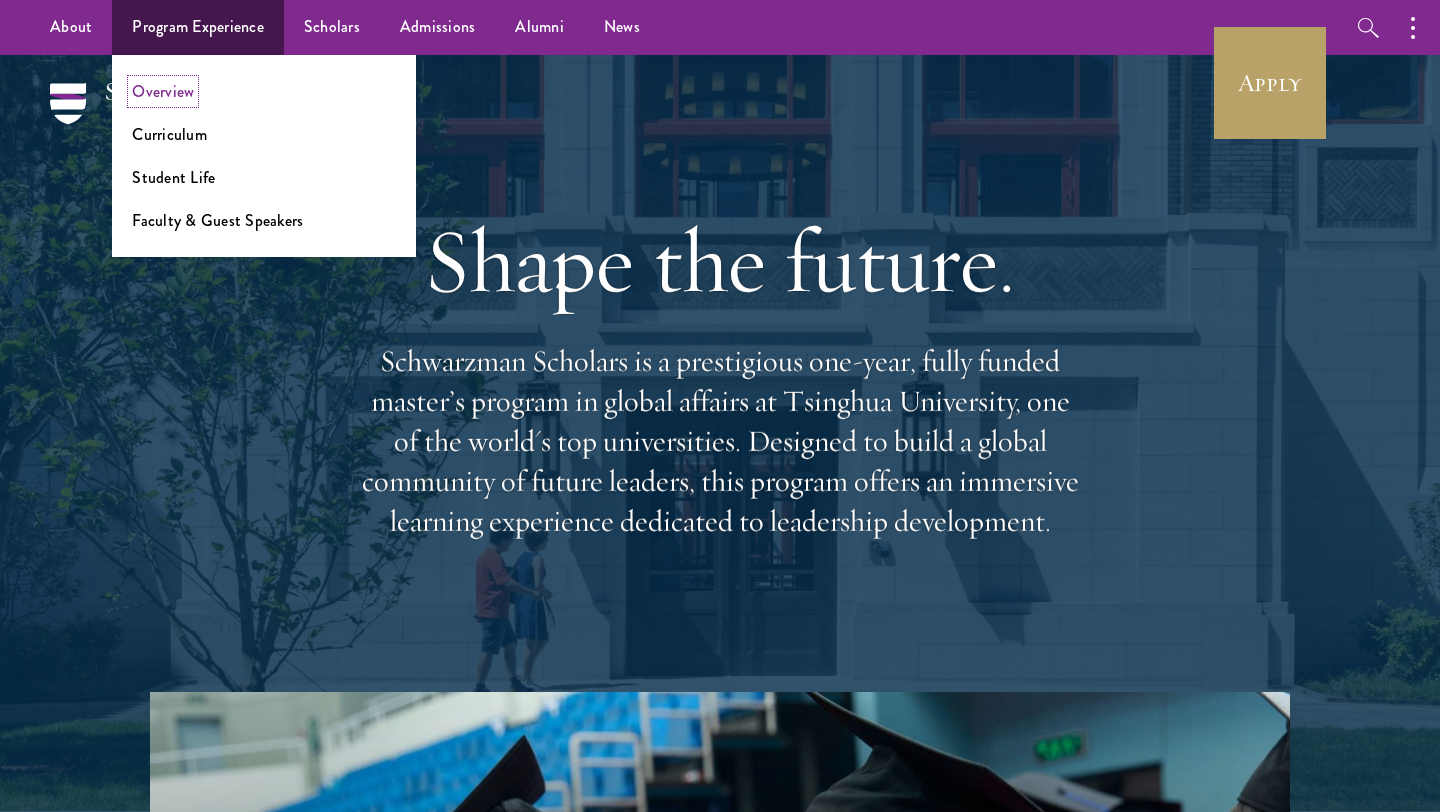click on "Overview" at bounding box center (163, 91) 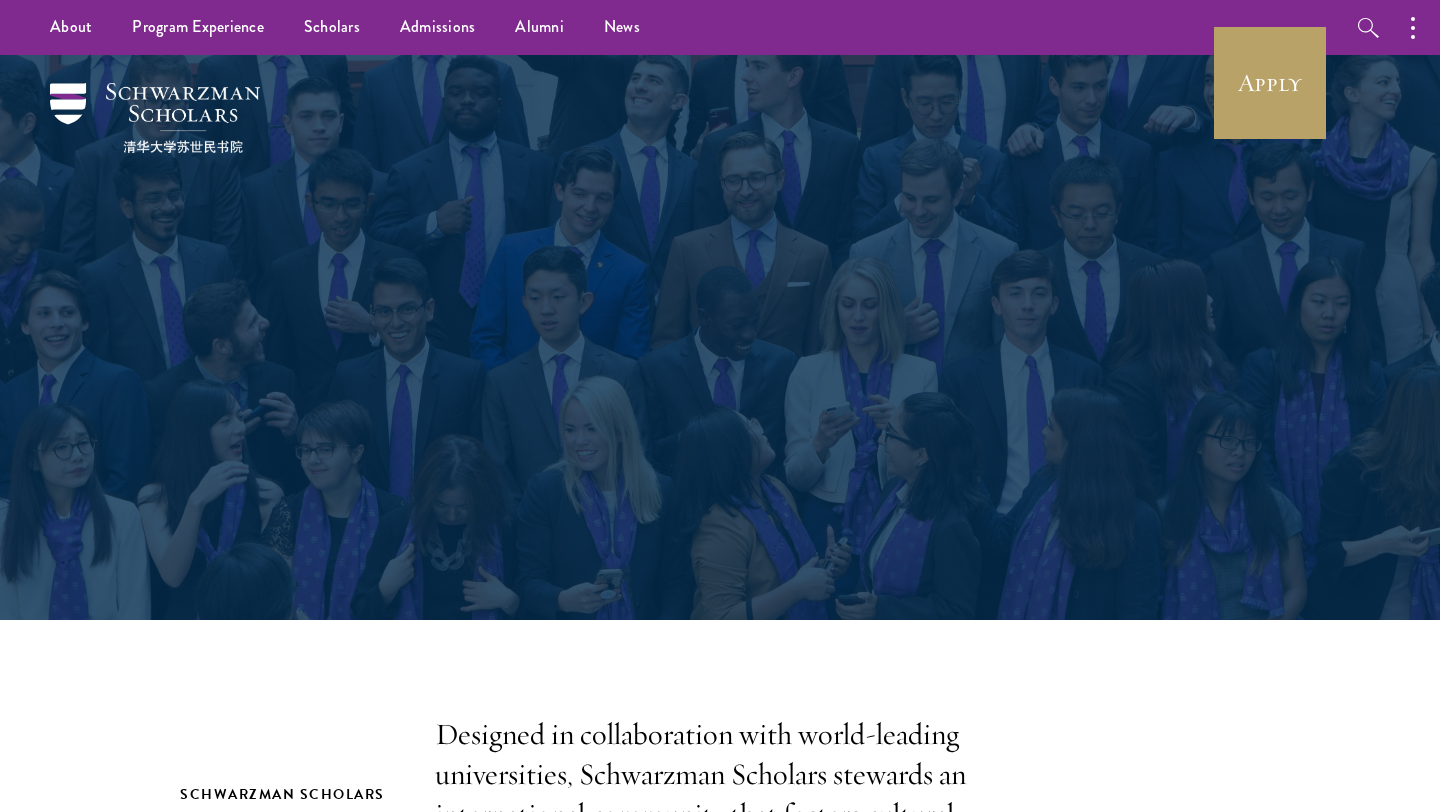 scroll, scrollTop: 0, scrollLeft: 0, axis: both 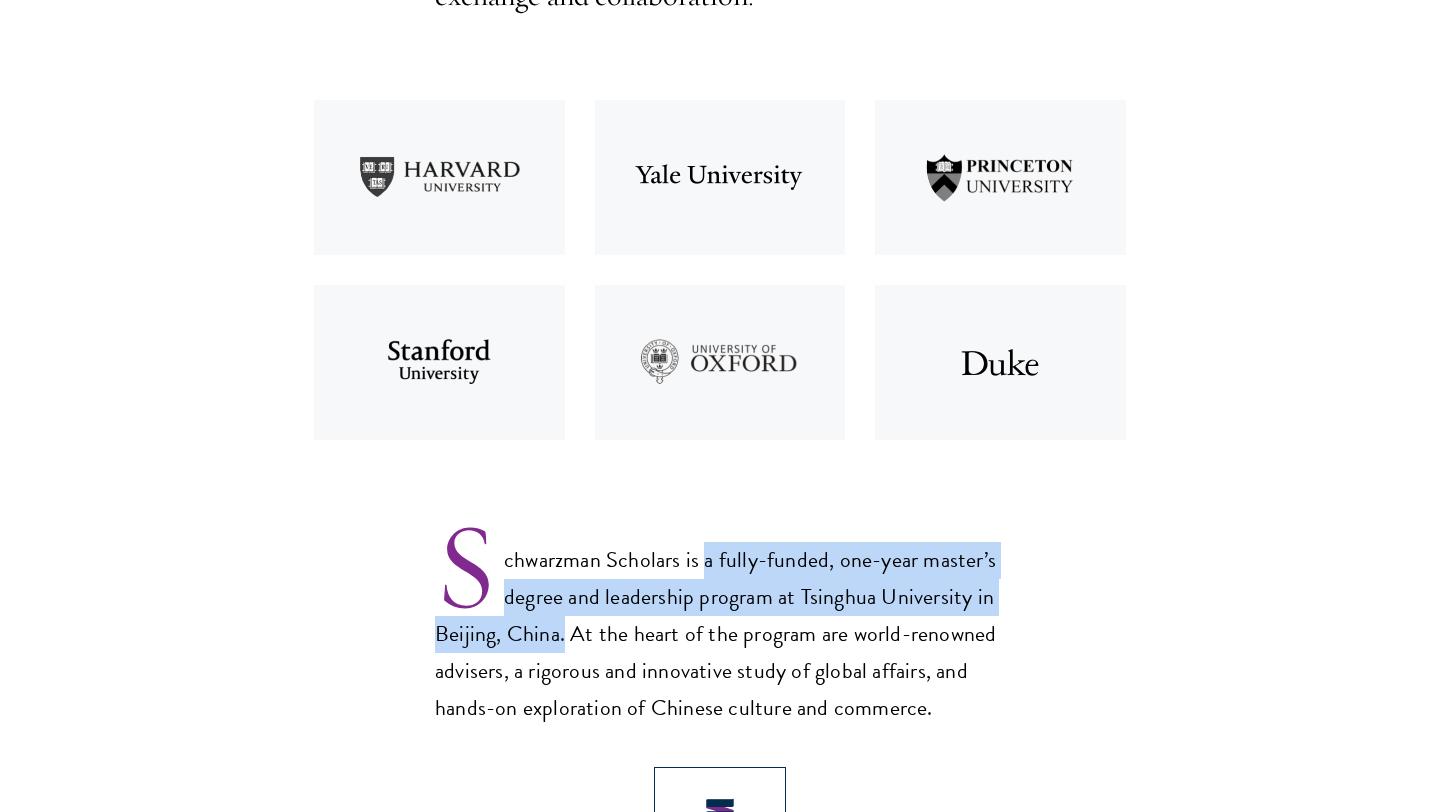 drag, startPoint x: 560, startPoint y: 636, endPoint x: 703, endPoint y: 554, distance: 164.84235 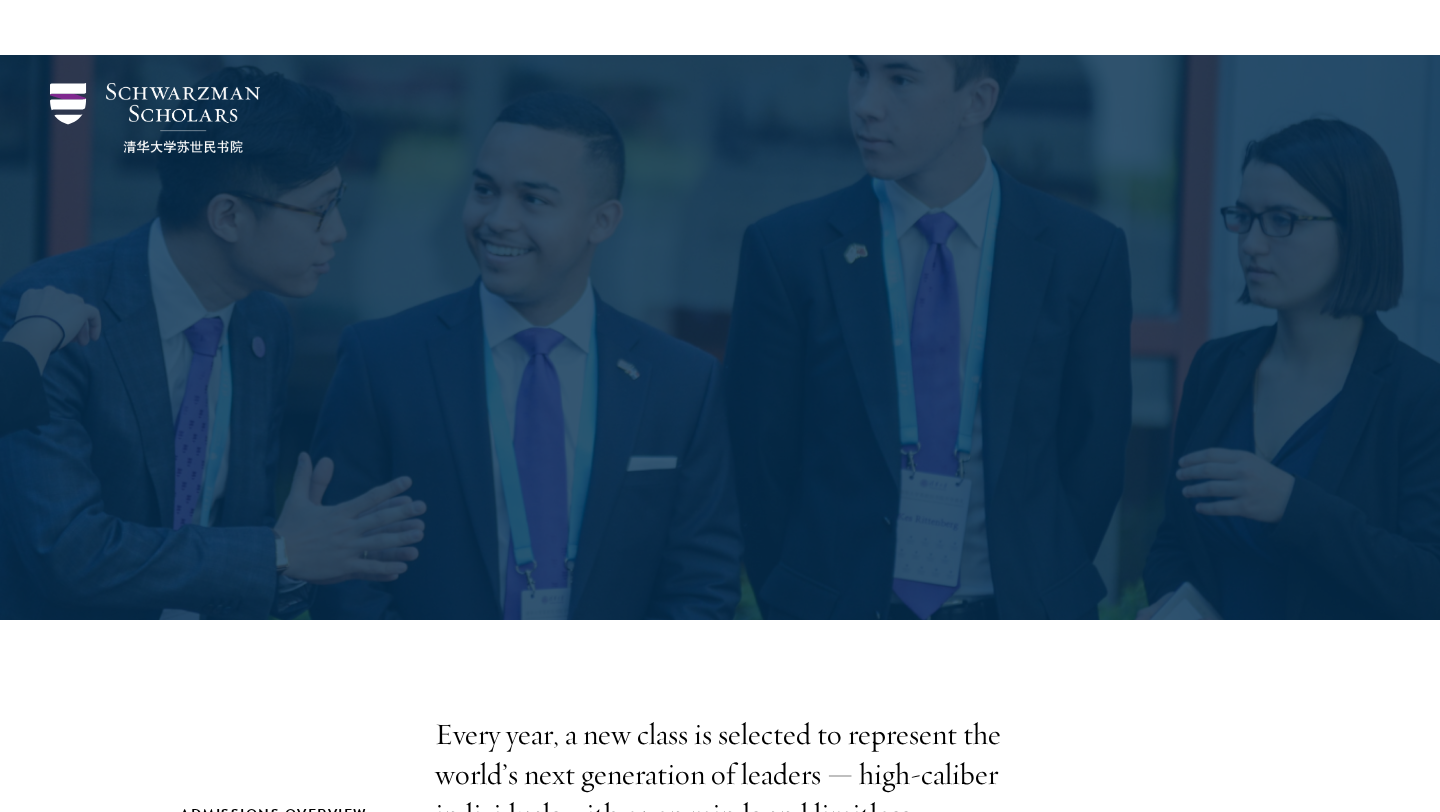 scroll, scrollTop: 139, scrollLeft: 0, axis: vertical 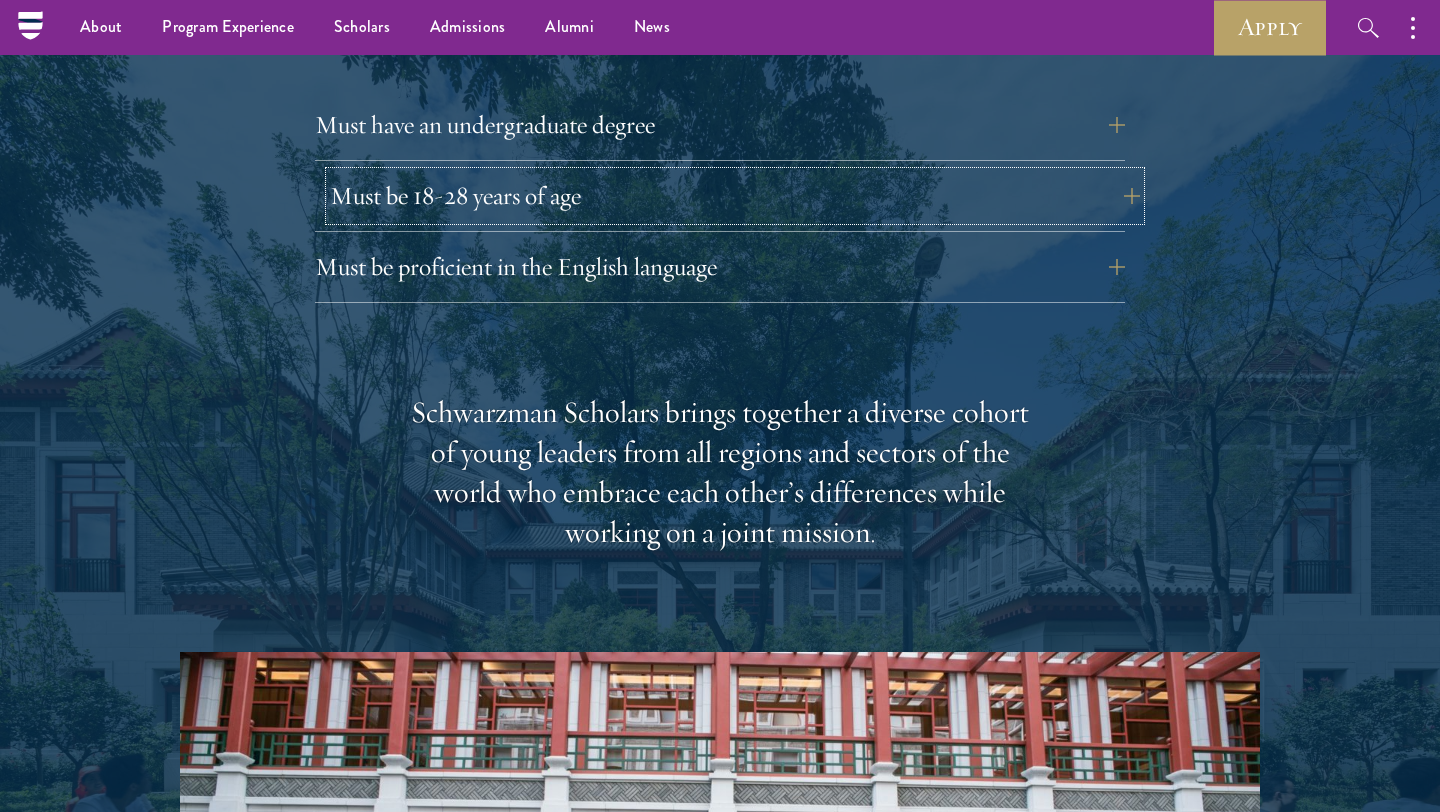 click on "Must be 18-28 years of age" at bounding box center (735, 196) 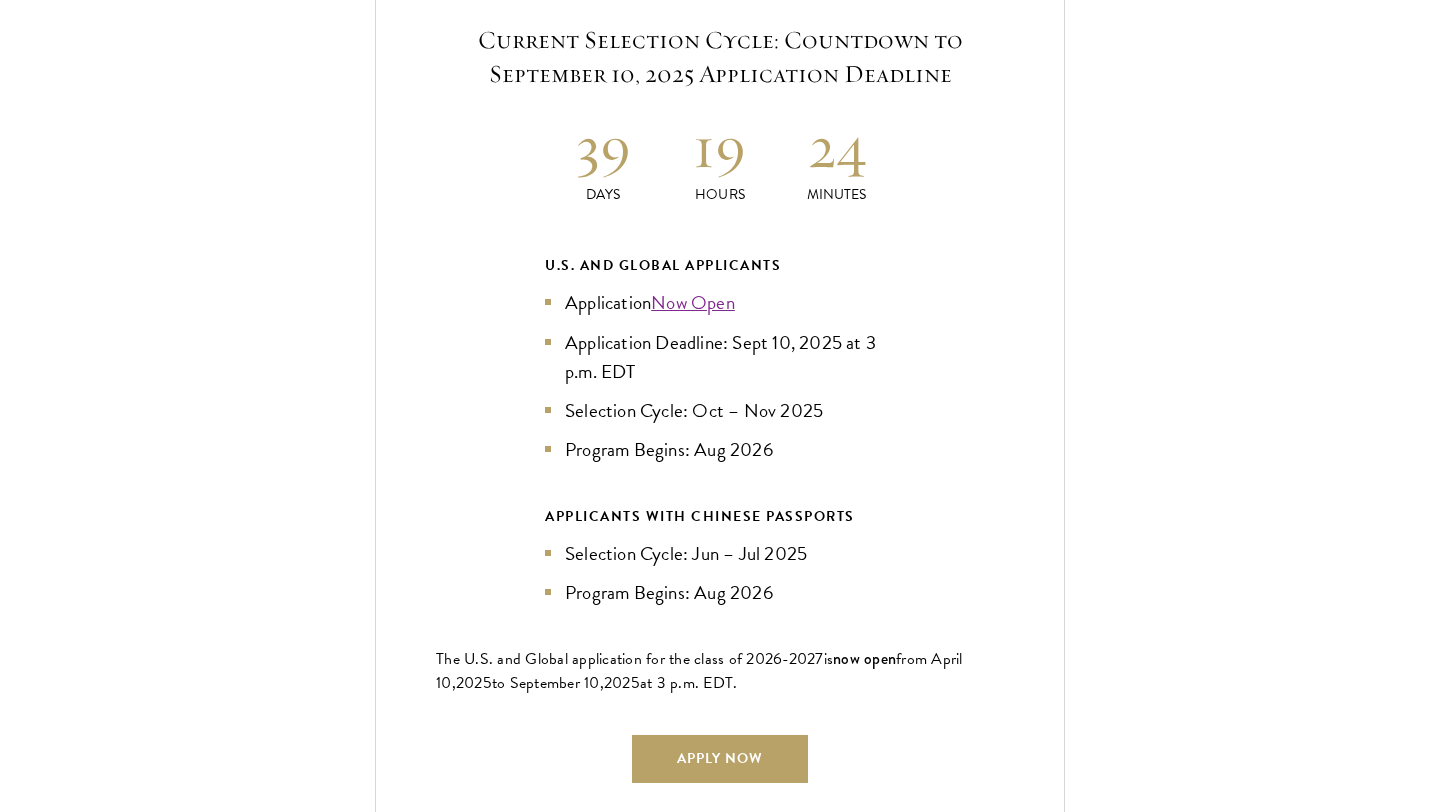scroll, scrollTop: 4508, scrollLeft: 0, axis: vertical 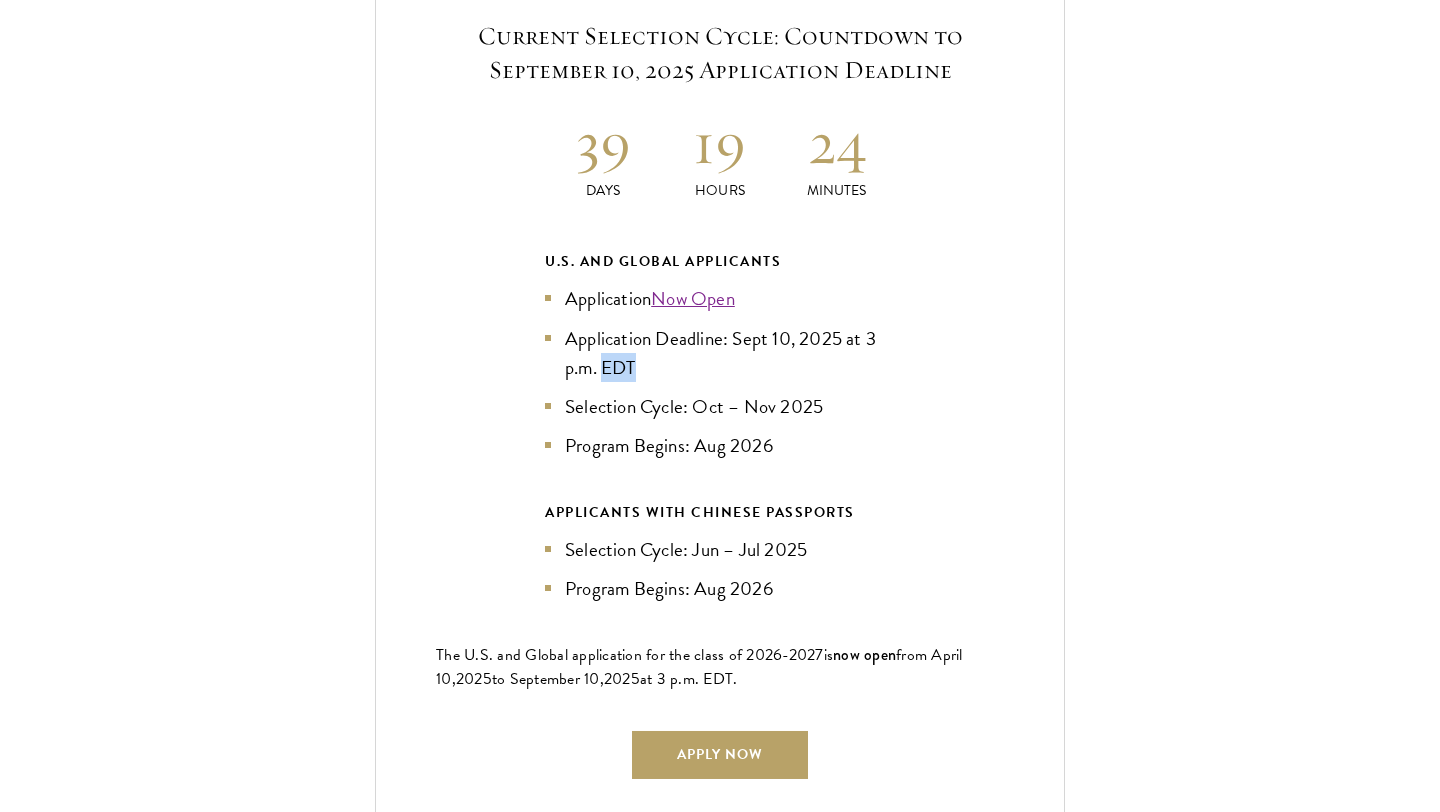 drag, startPoint x: 643, startPoint y: 366, endPoint x: 604, endPoint y: 366, distance: 39 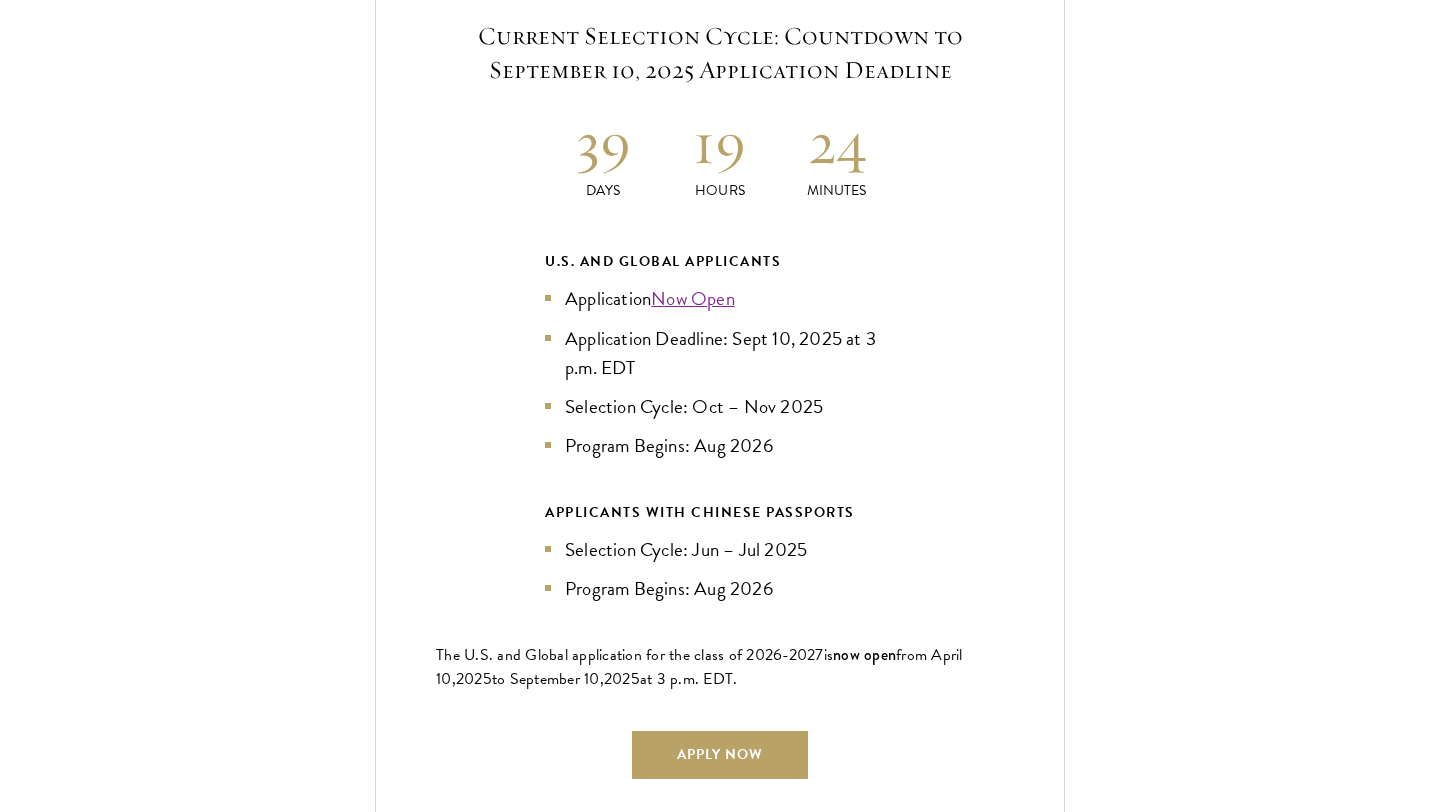 click on "Application  Now Open
Application Deadline: Sept 10, 2025 at 3 p.m. EDT
Selection Cycle: Oct – Nov 2025
Program Begins: Aug 2026" at bounding box center [720, 371] 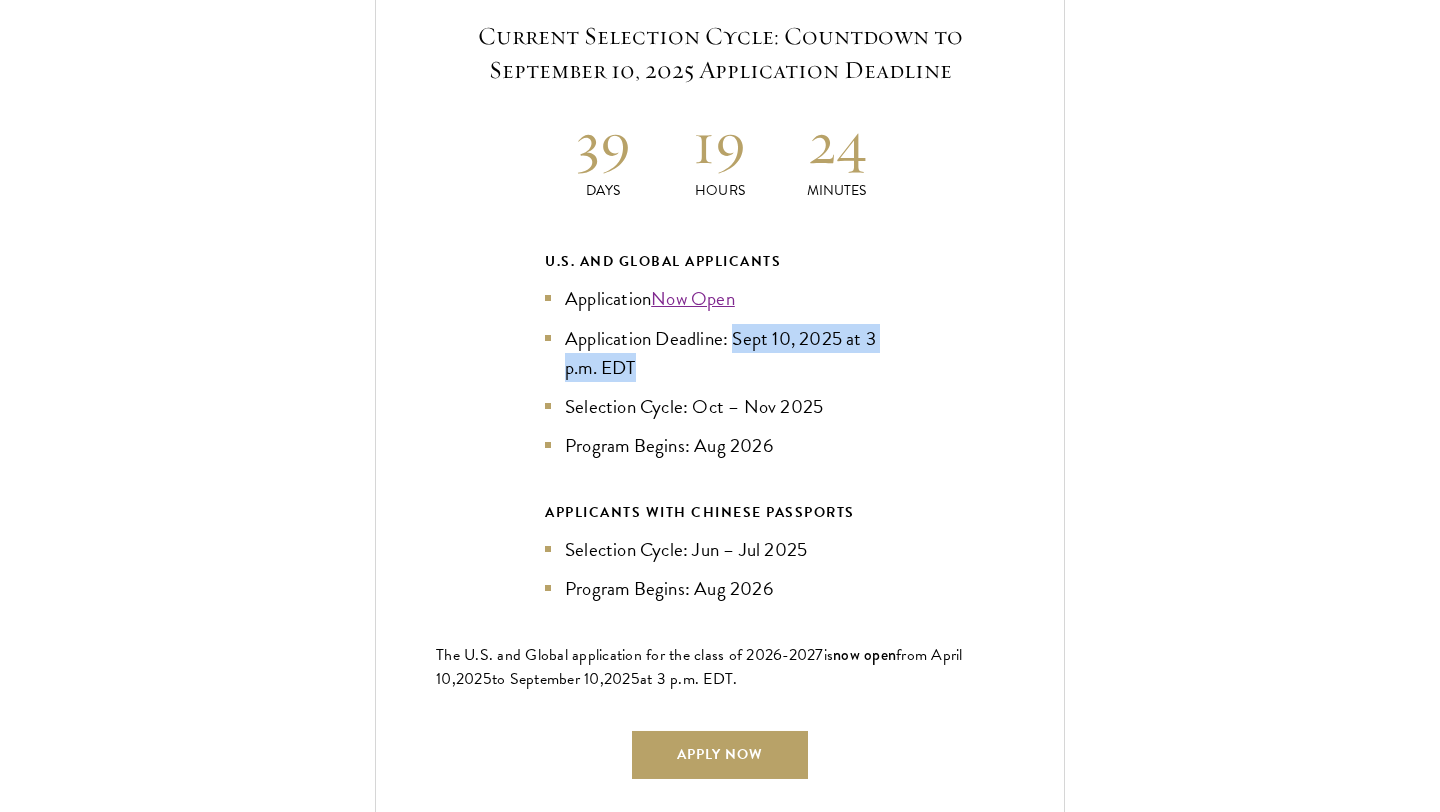 drag, startPoint x: 669, startPoint y: 370, endPoint x: 737, endPoint y: 333, distance: 77.41447 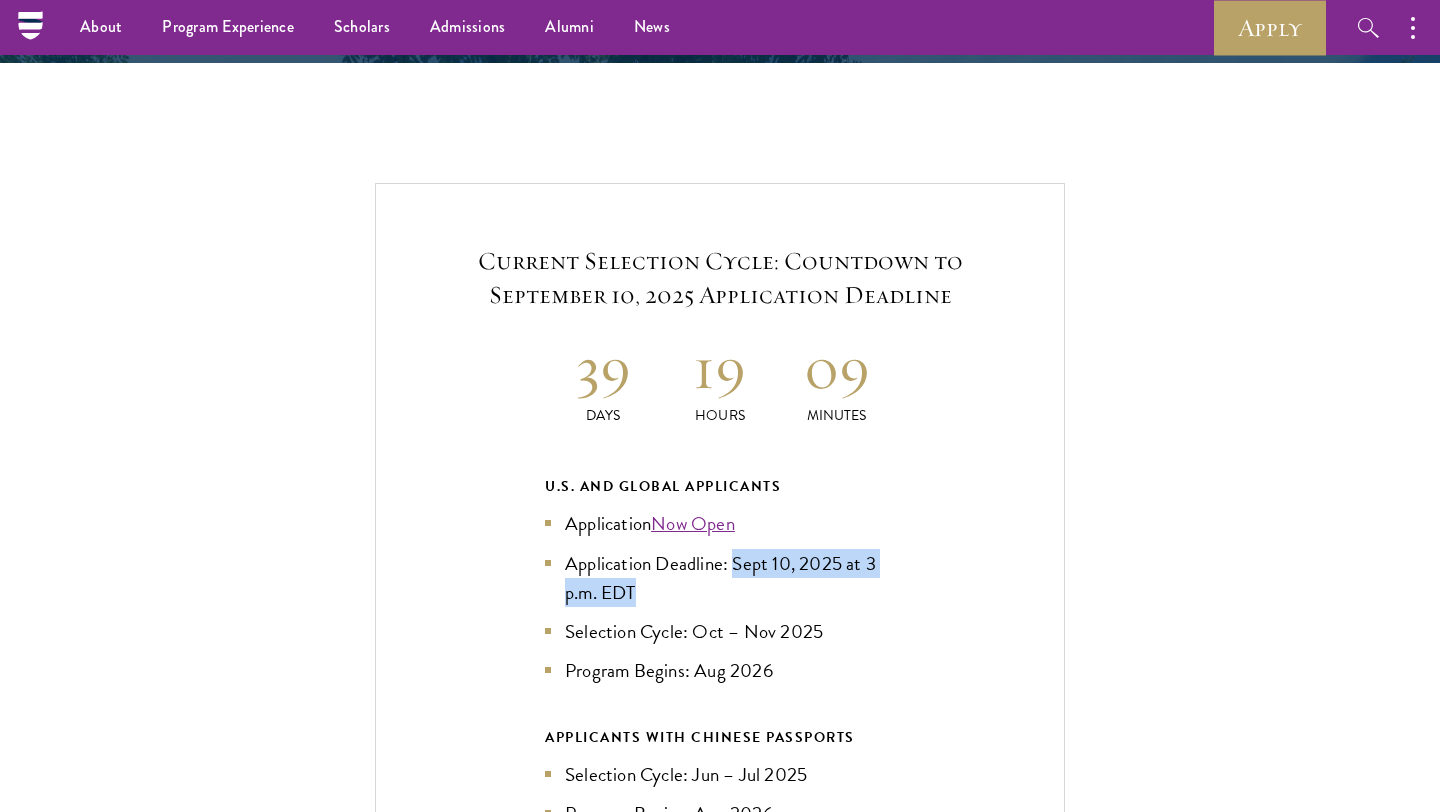 scroll, scrollTop: 4260, scrollLeft: 0, axis: vertical 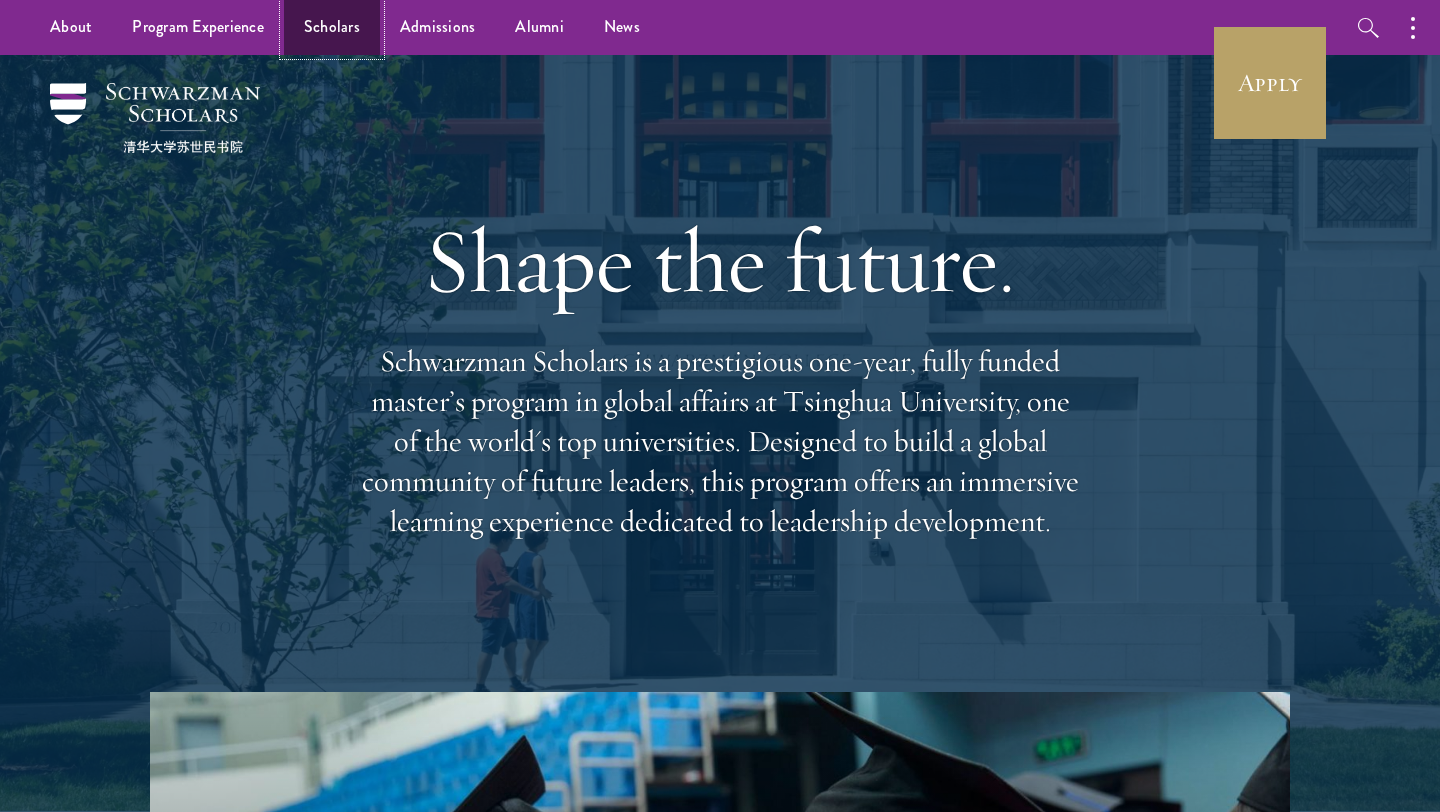 click on "Scholars" at bounding box center (332, 27) 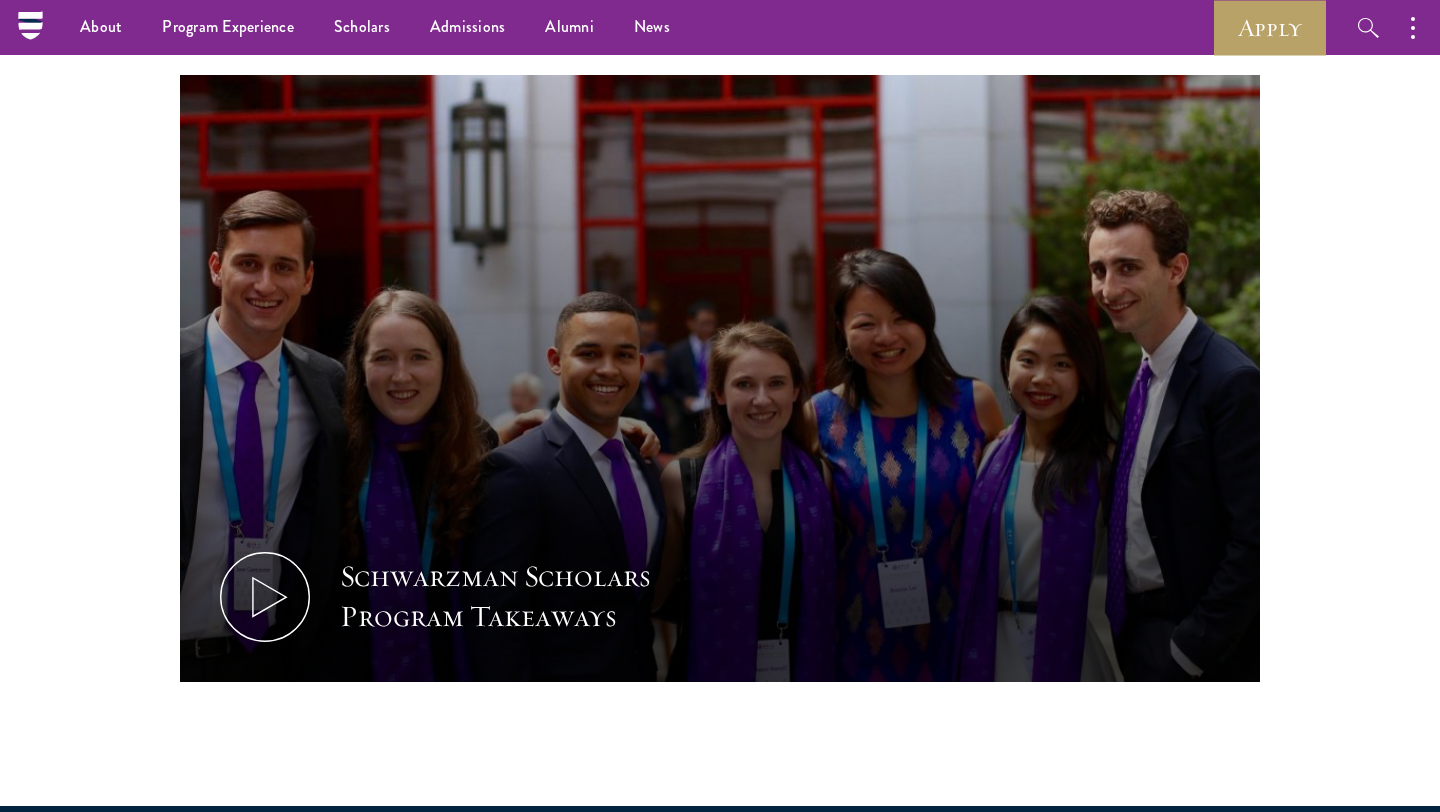 scroll, scrollTop: 1664, scrollLeft: 0, axis: vertical 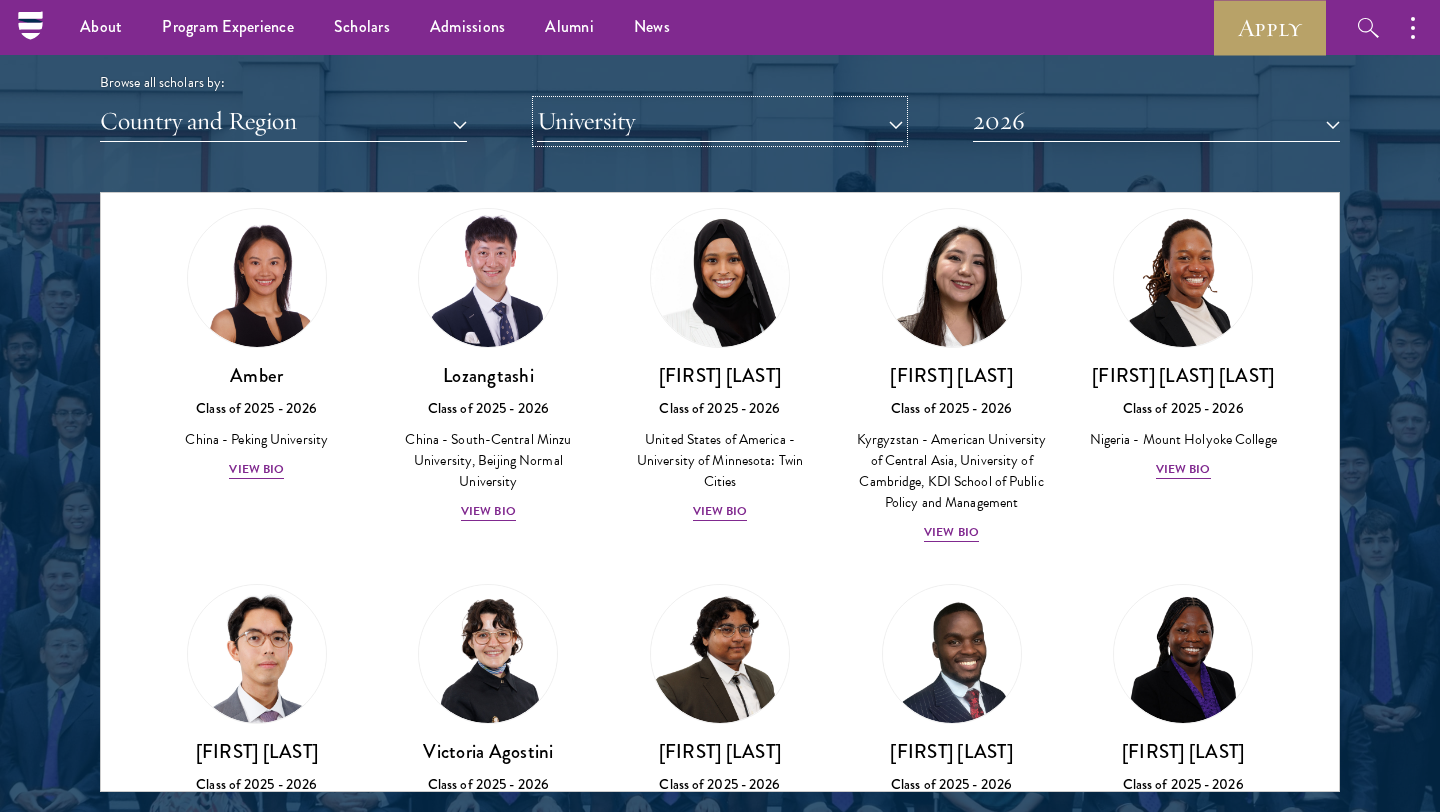 click on "University" at bounding box center [720, 121] 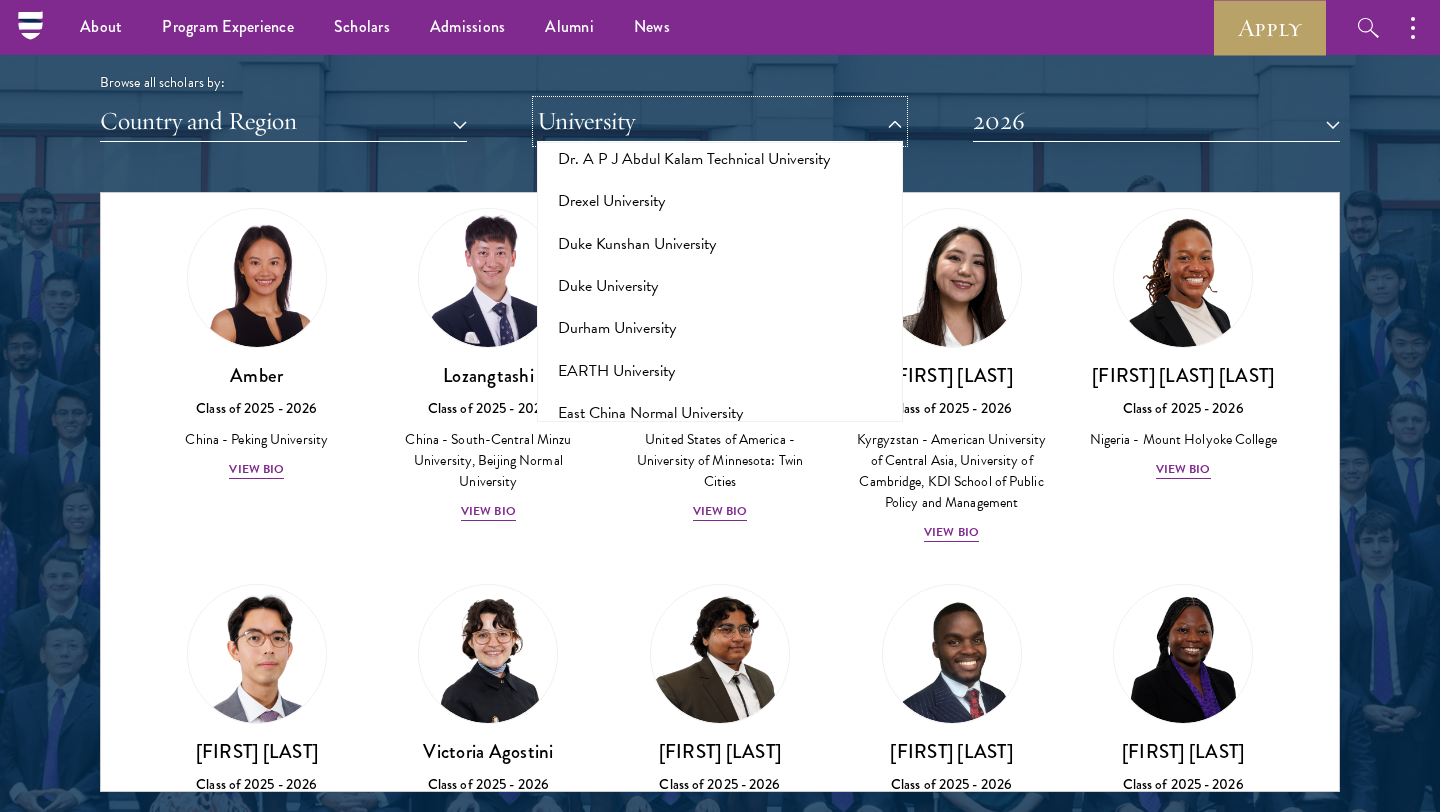 scroll, scrollTop: 3333, scrollLeft: 0, axis: vertical 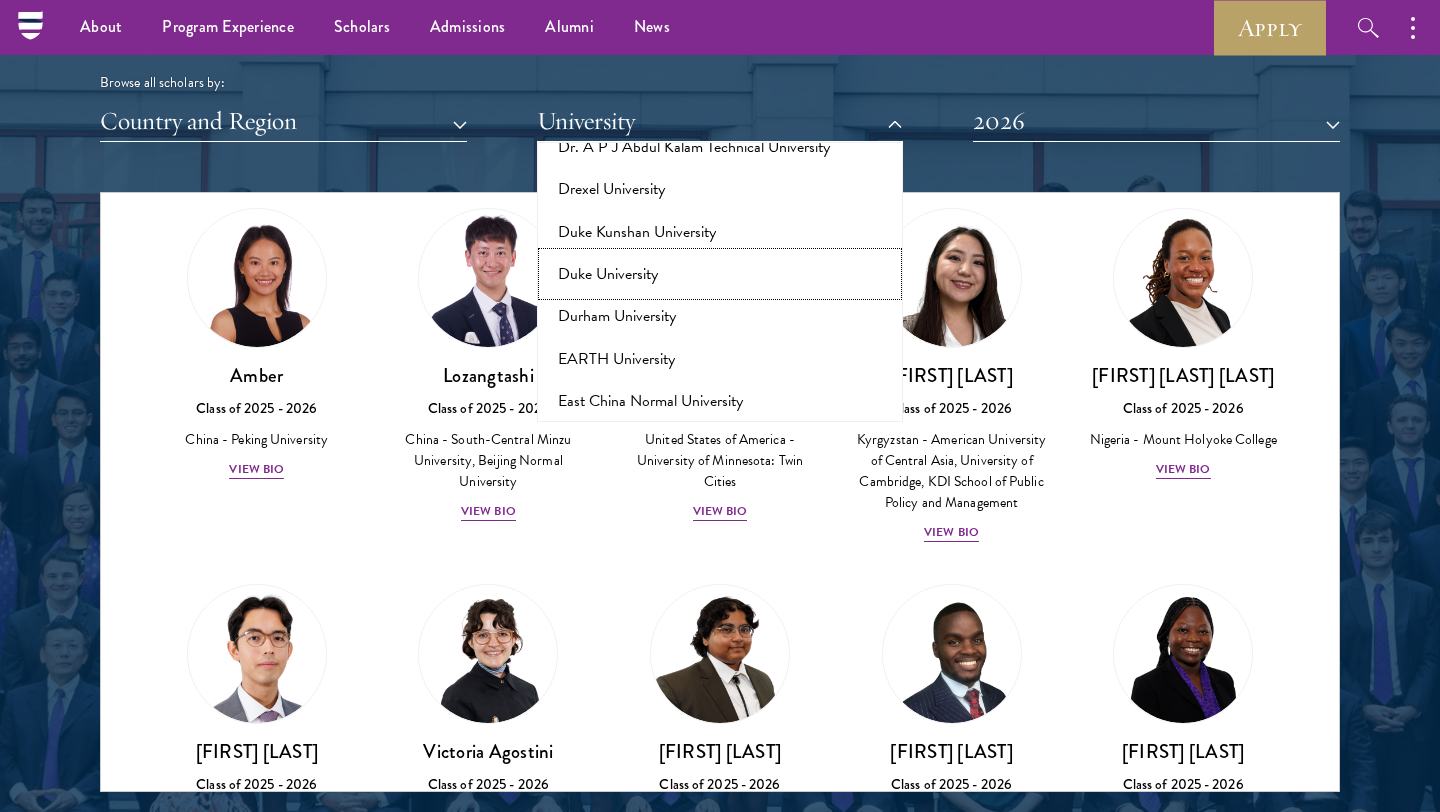 click on "Duke University" at bounding box center [720, 274] 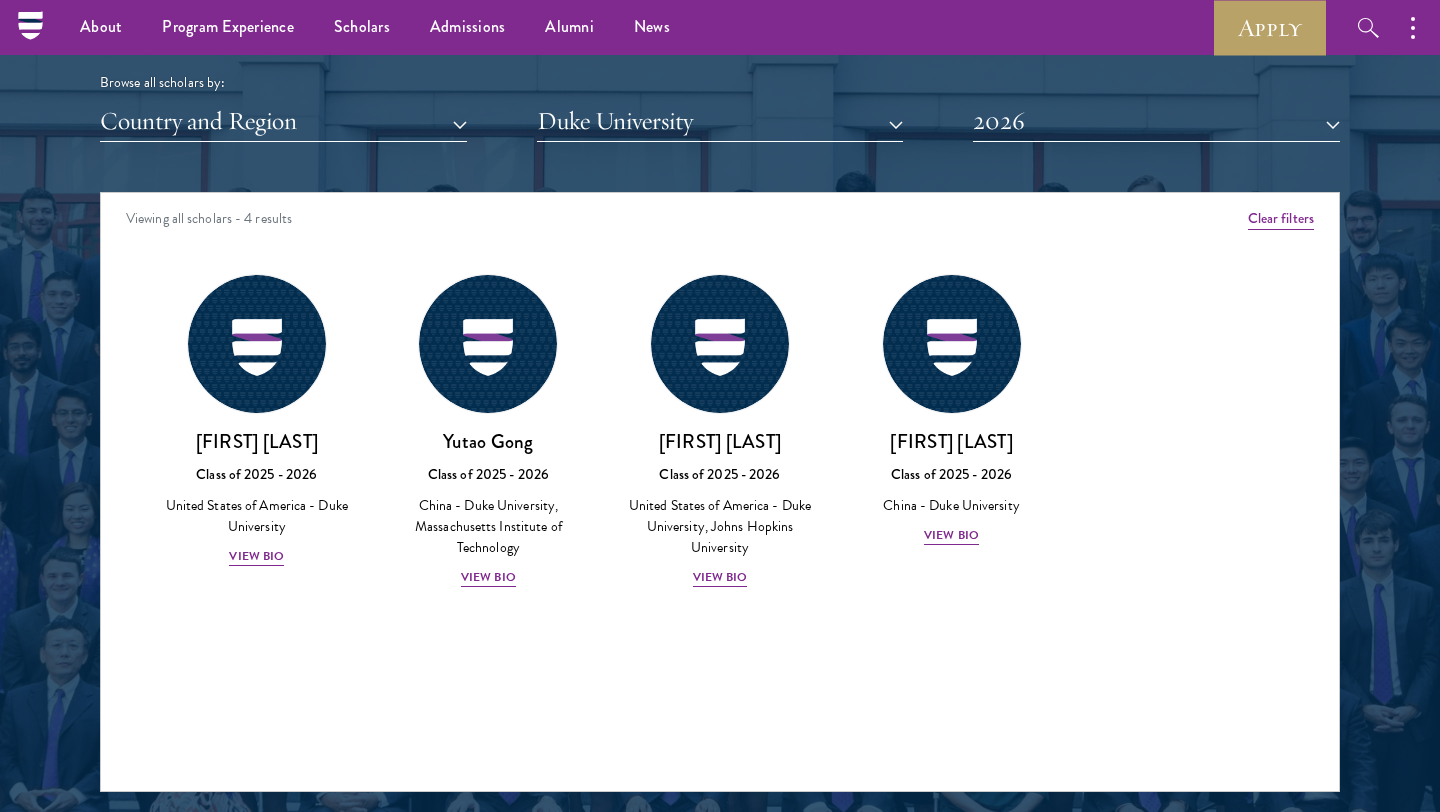 scroll, scrollTop: 0, scrollLeft: 0, axis: both 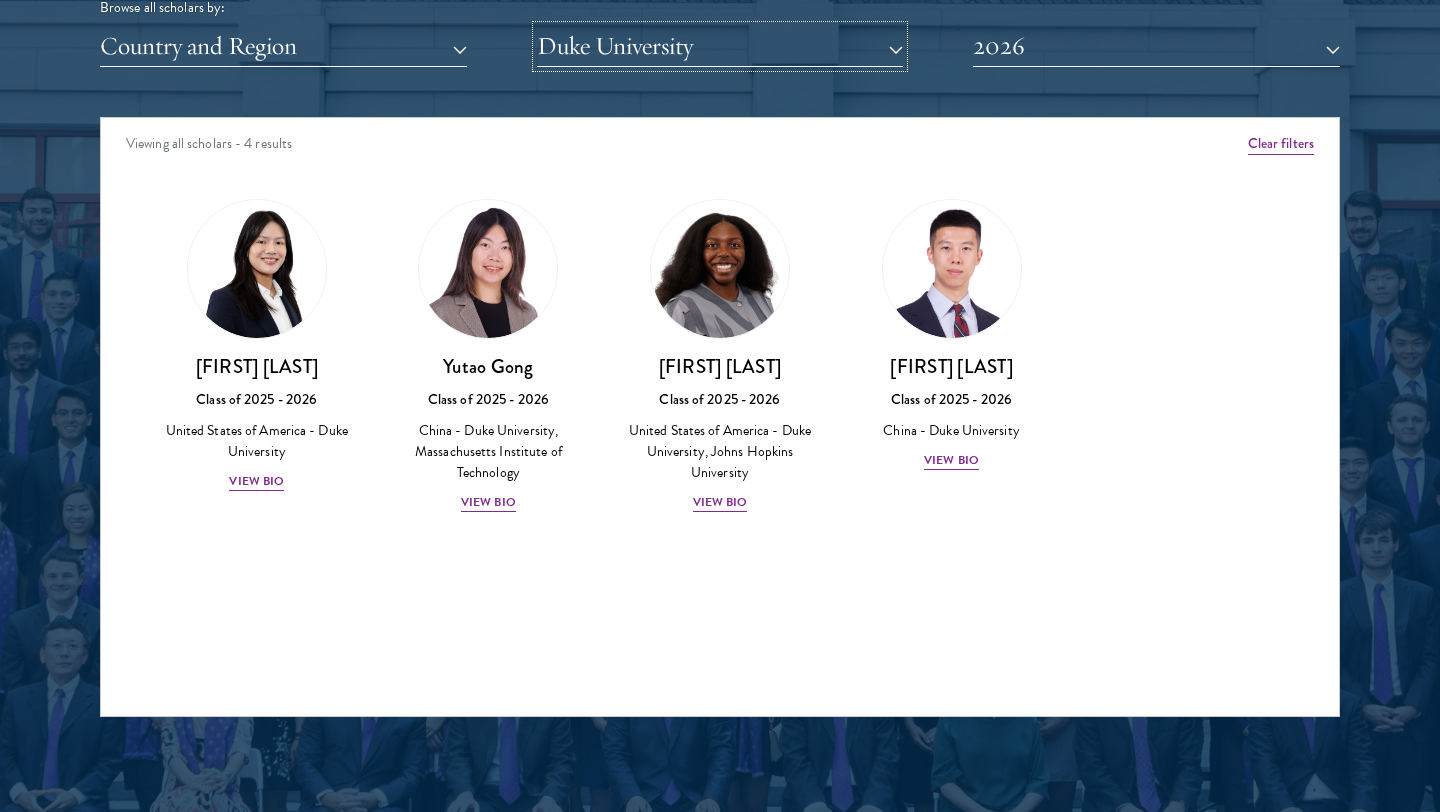 click on "Duke University" at bounding box center [720, 46] 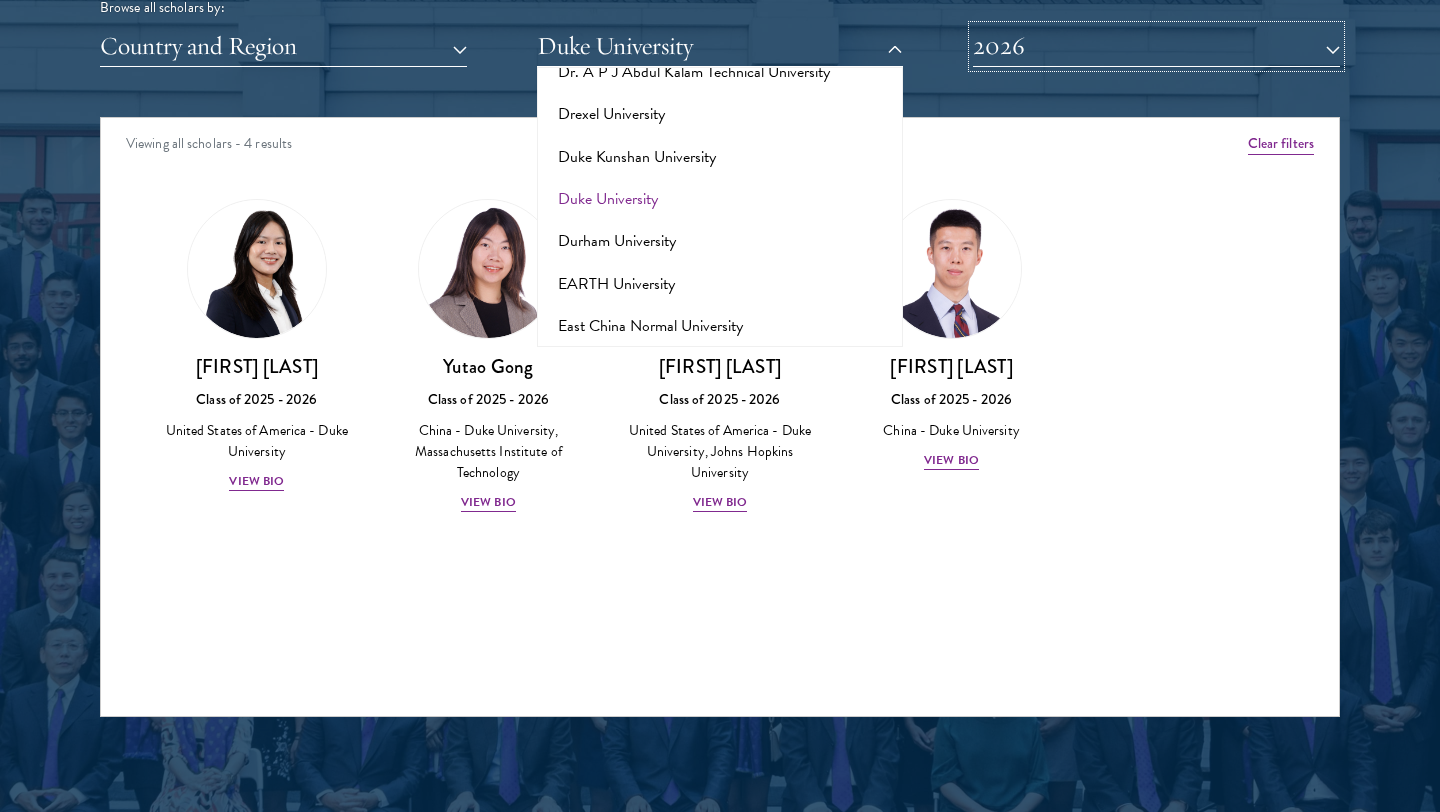 click on "2026" at bounding box center [1156, 46] 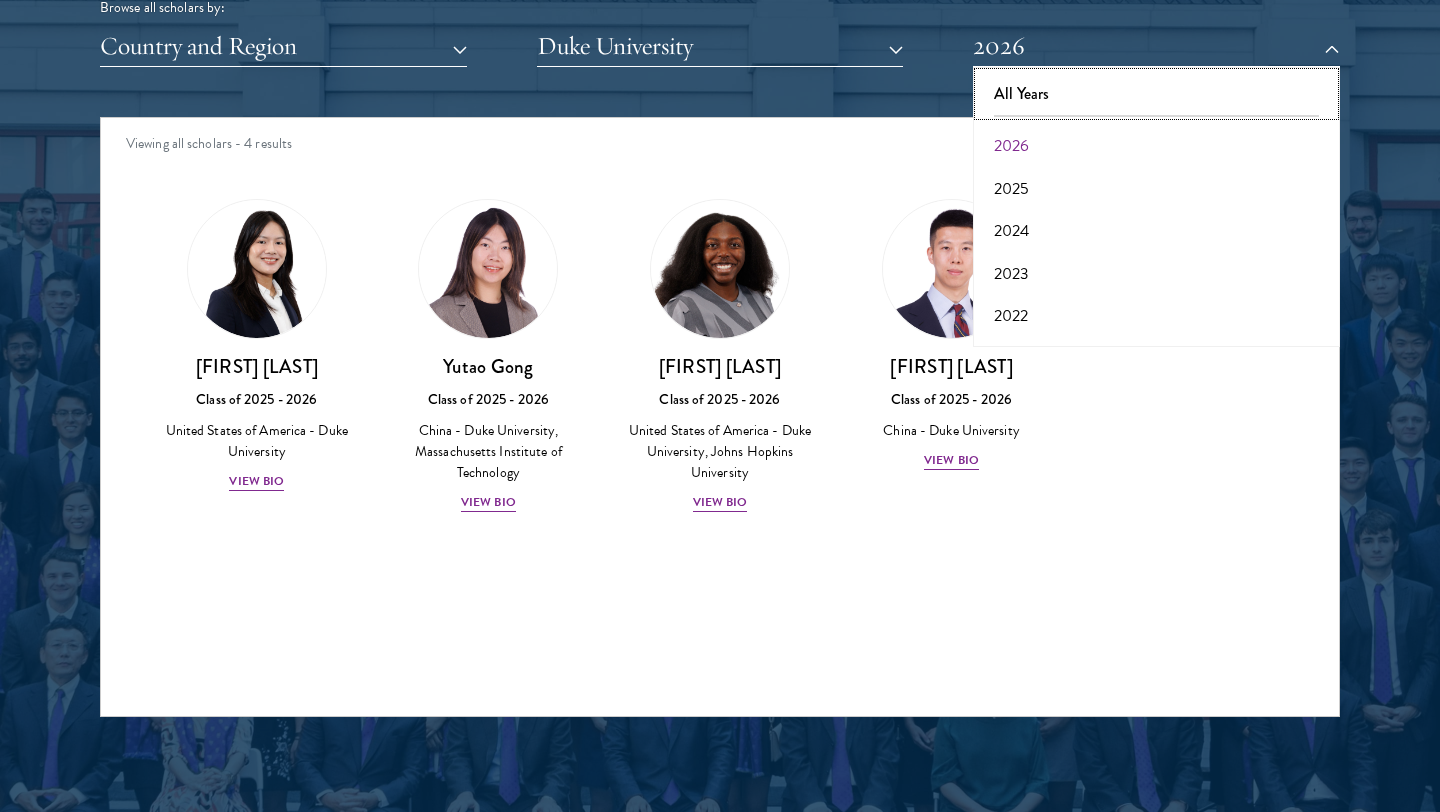 click on "All Years" at bounding box center (1156, 94) 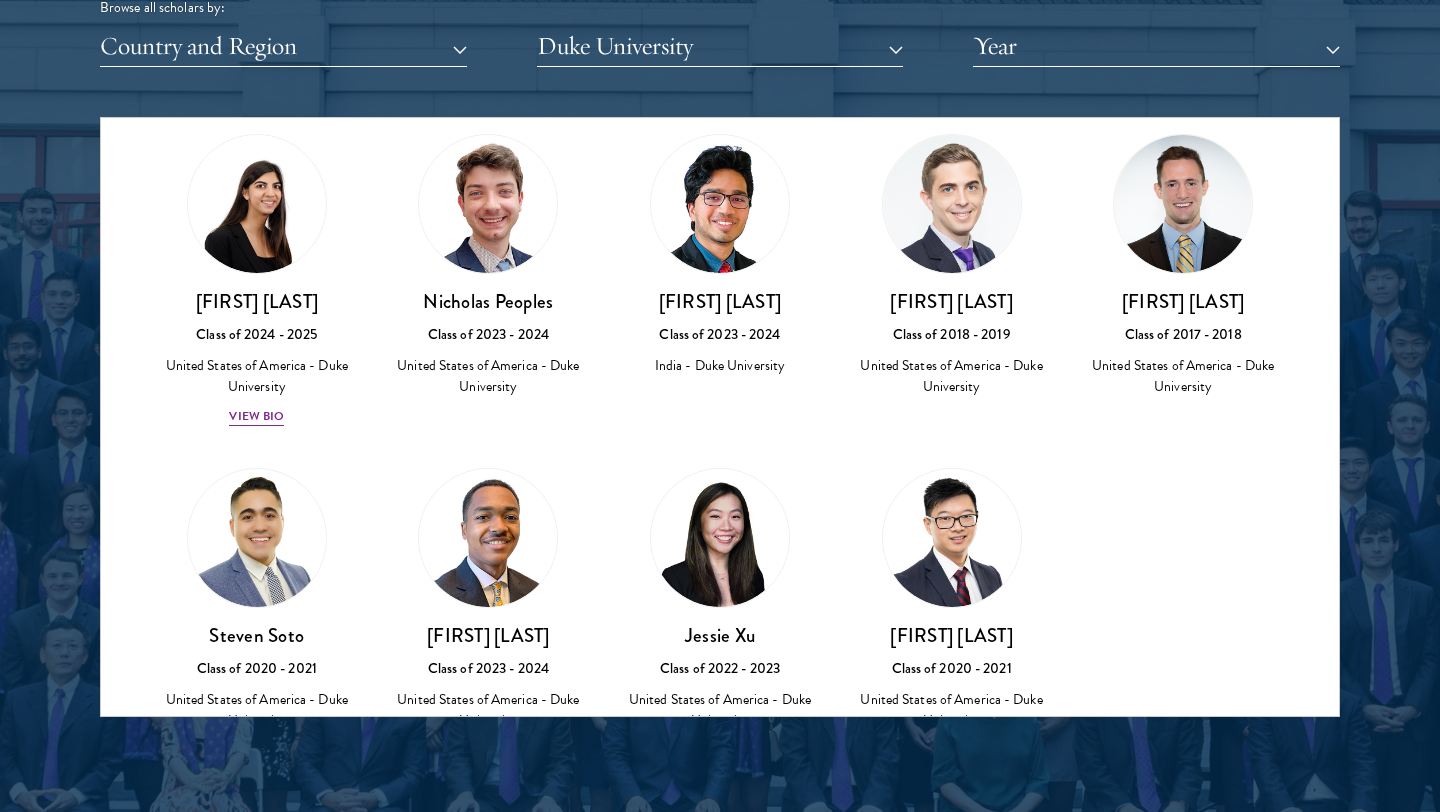 scroll, scrollTop: 1144, scrollLeft: 0, axis: vertical 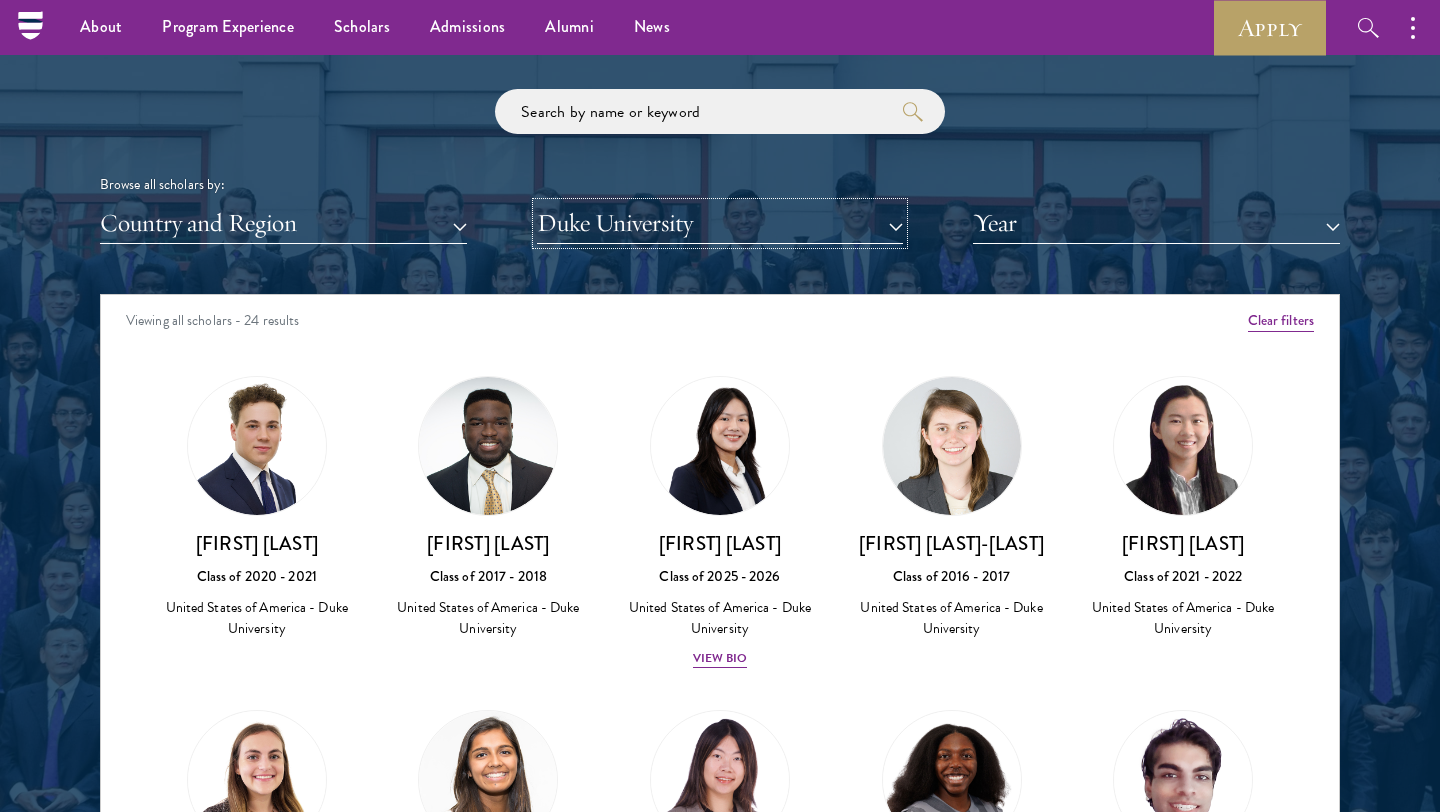 click on "Duke University" at bounding box center (720, 223) 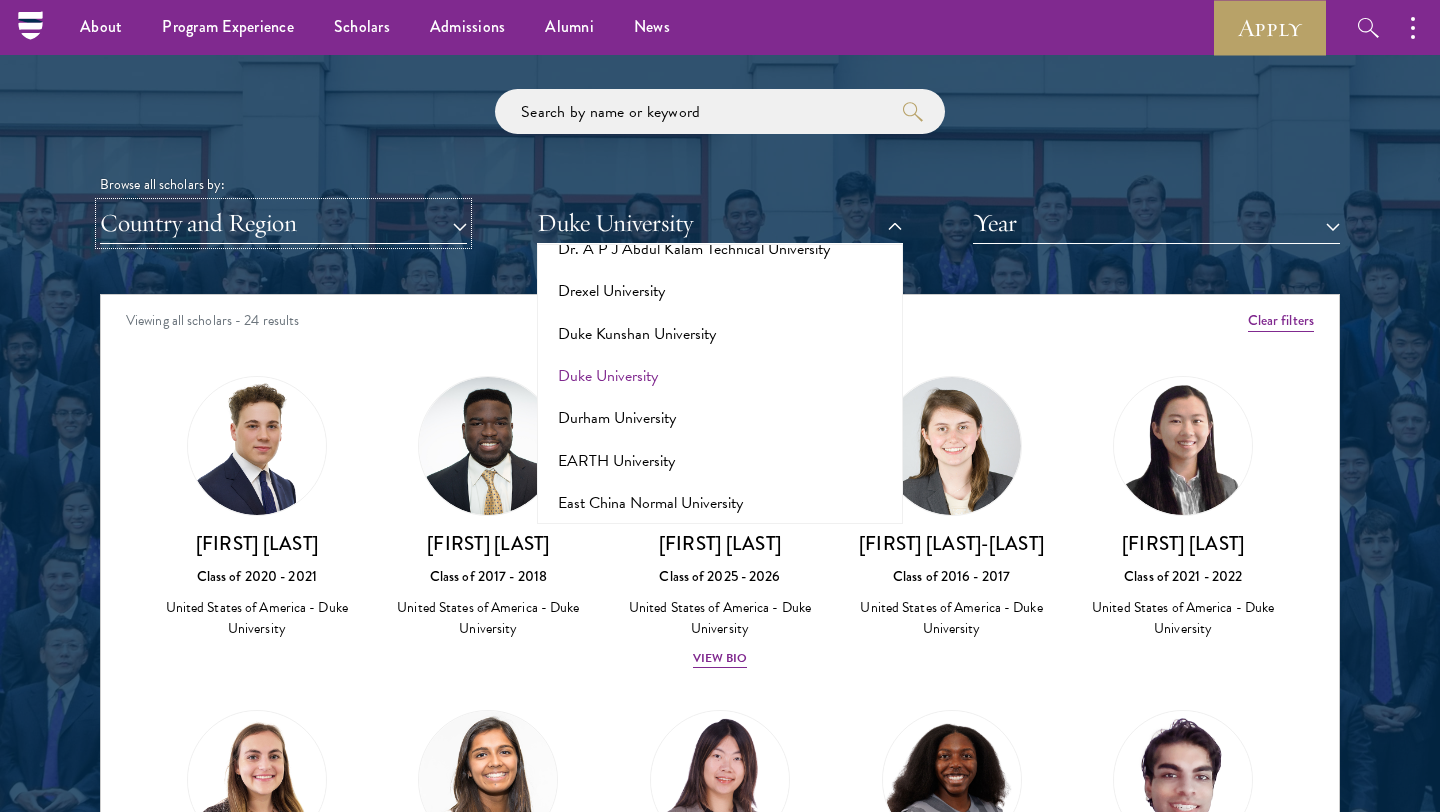 click on "Country and Region" at bounding box center [283, 223] 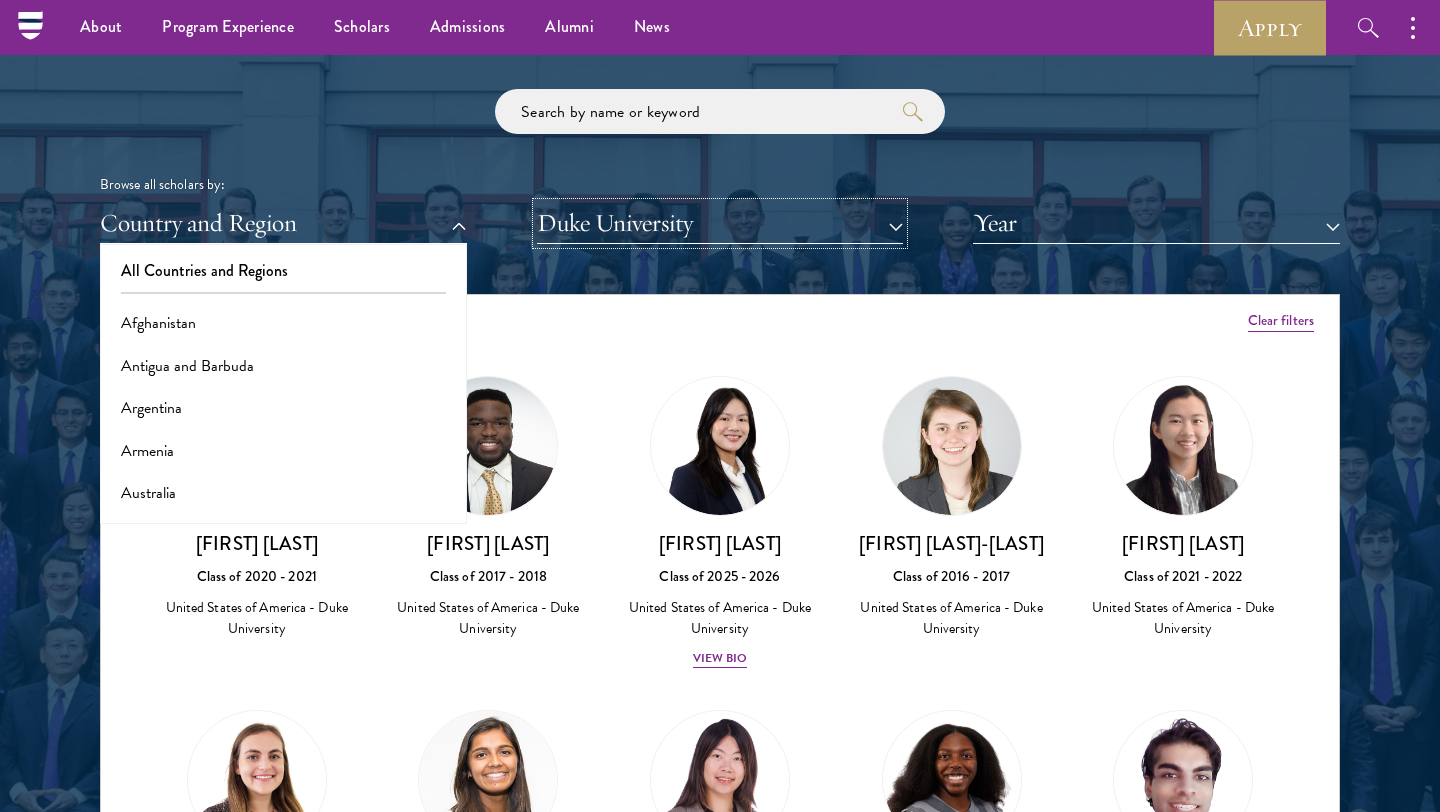 click on "Duke University" at bounding box center (720, 223) 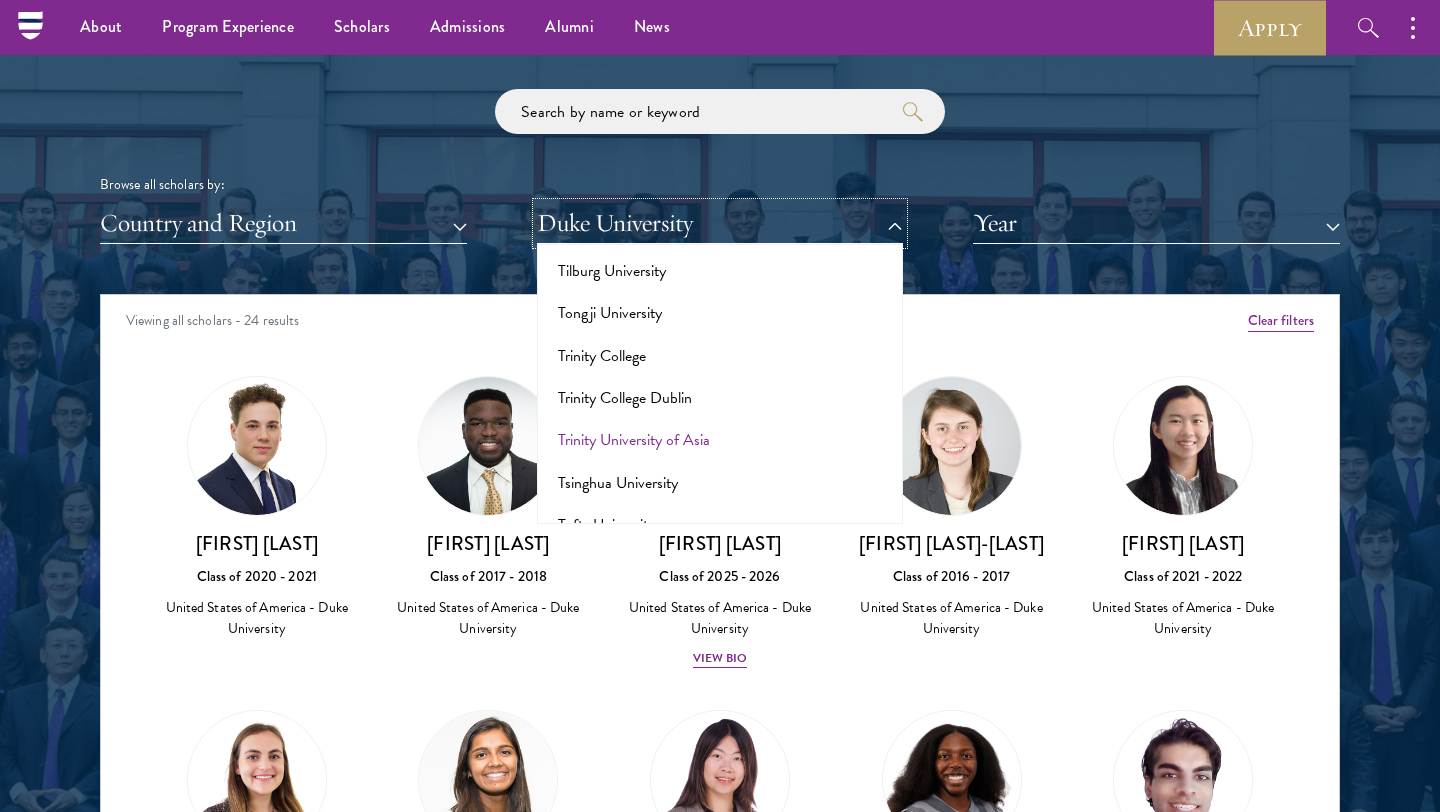scroll, scrollTop: 12675, scrollLeft: 0, axis: vertical 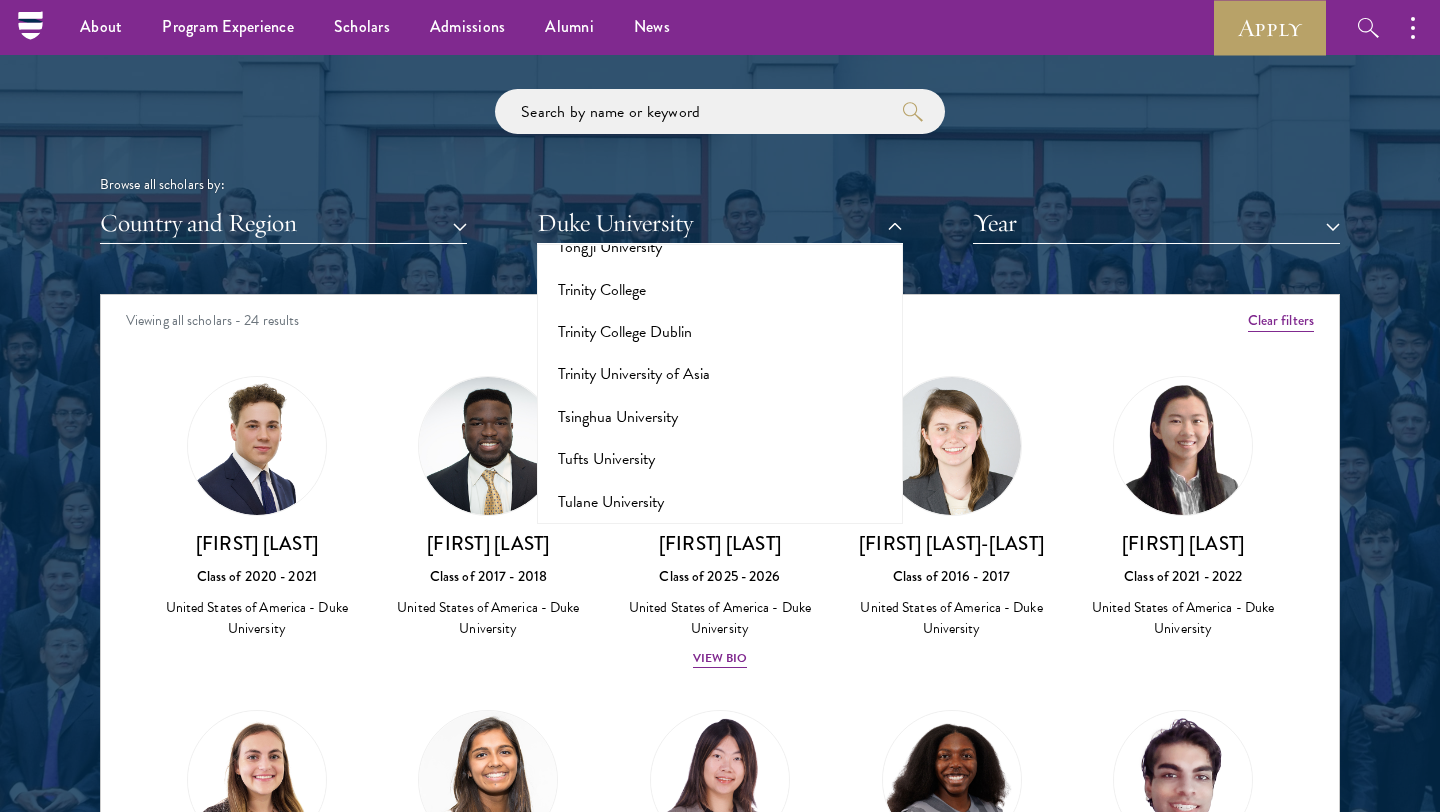 click on "Viewing all scholars - 24 results" at bounding box center (720, 323) 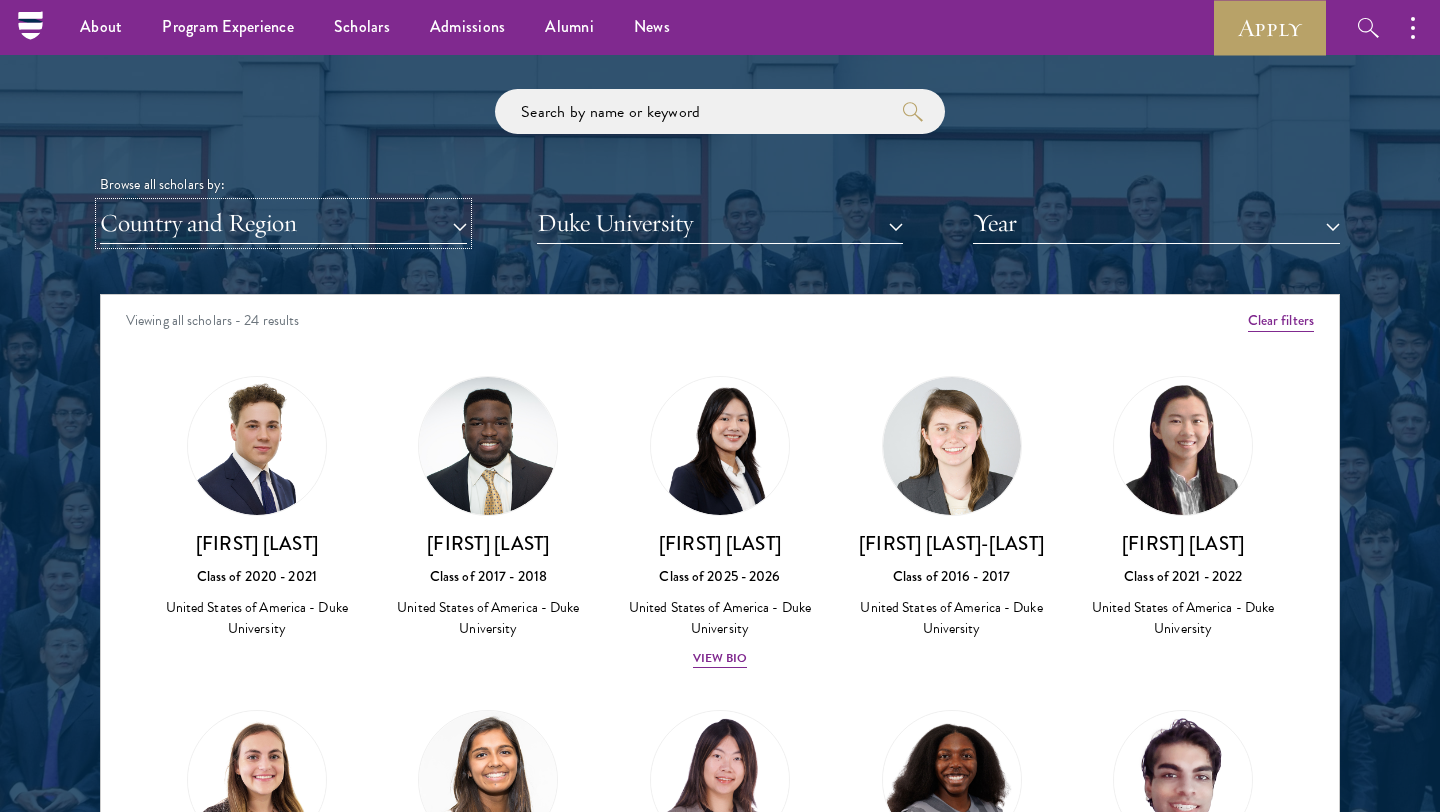 click on "Country and Region" at bounding box center (283, 223) 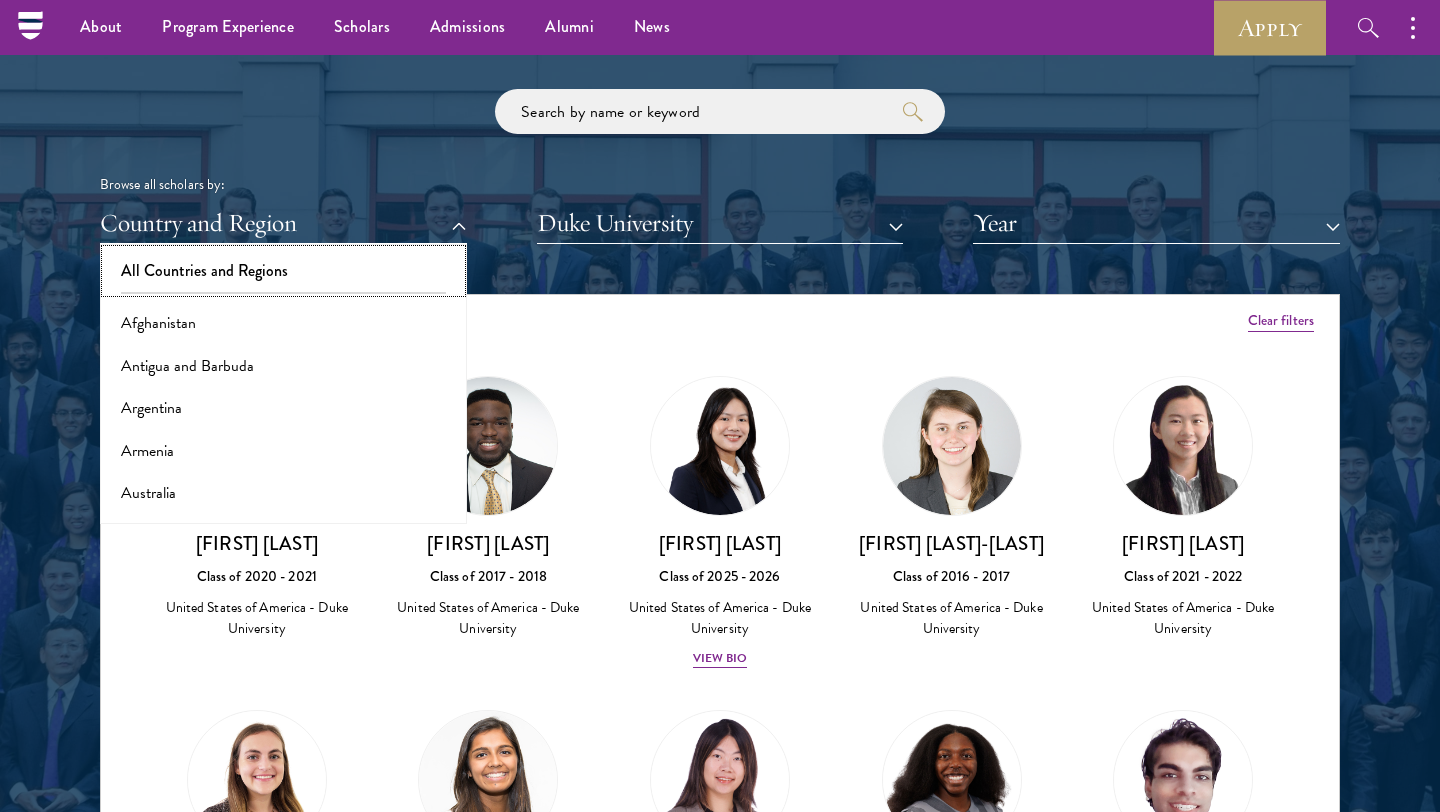 click on "All Countries and Regions" at bounding box center [283, 271] 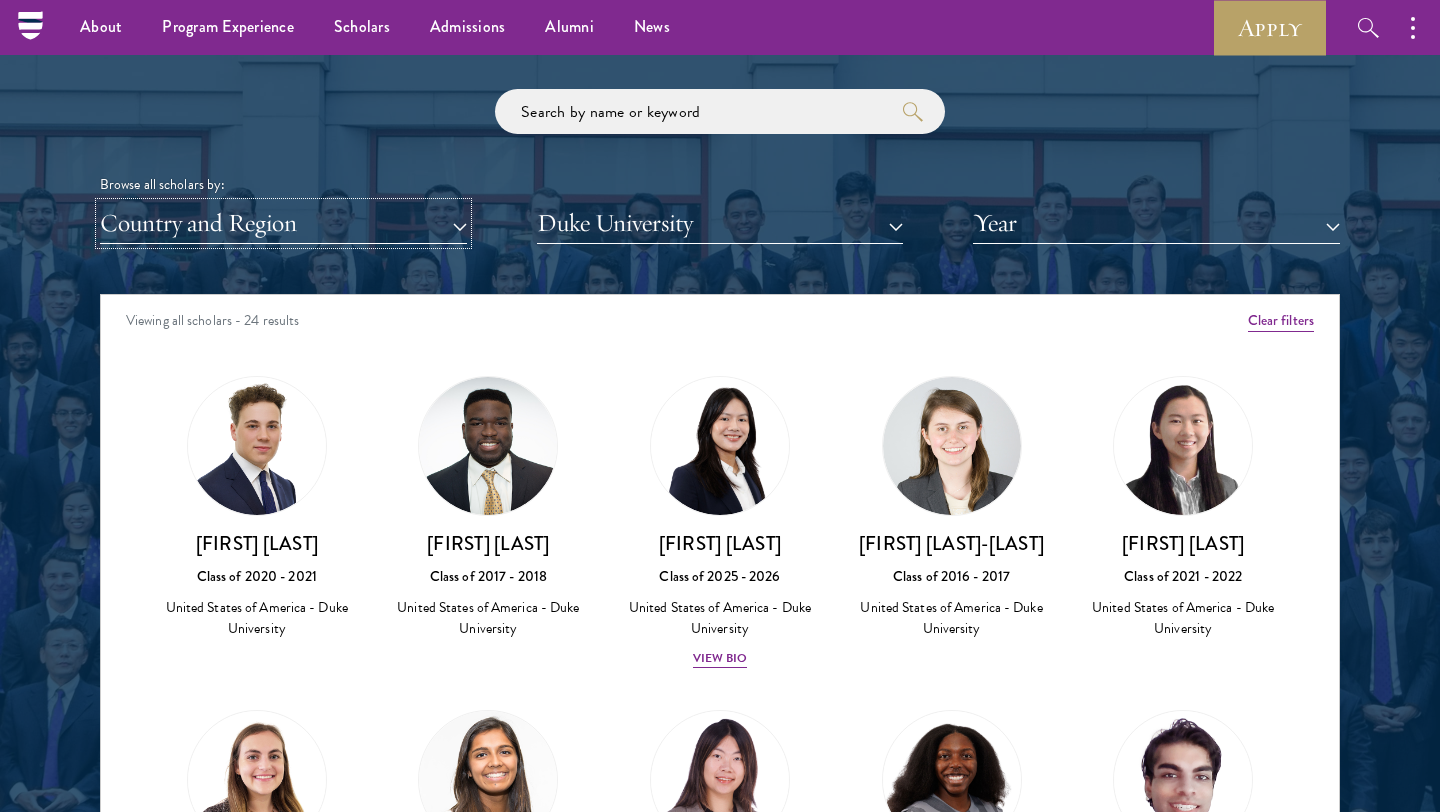 click on "Country and Region" at bounding box center [283, 223] 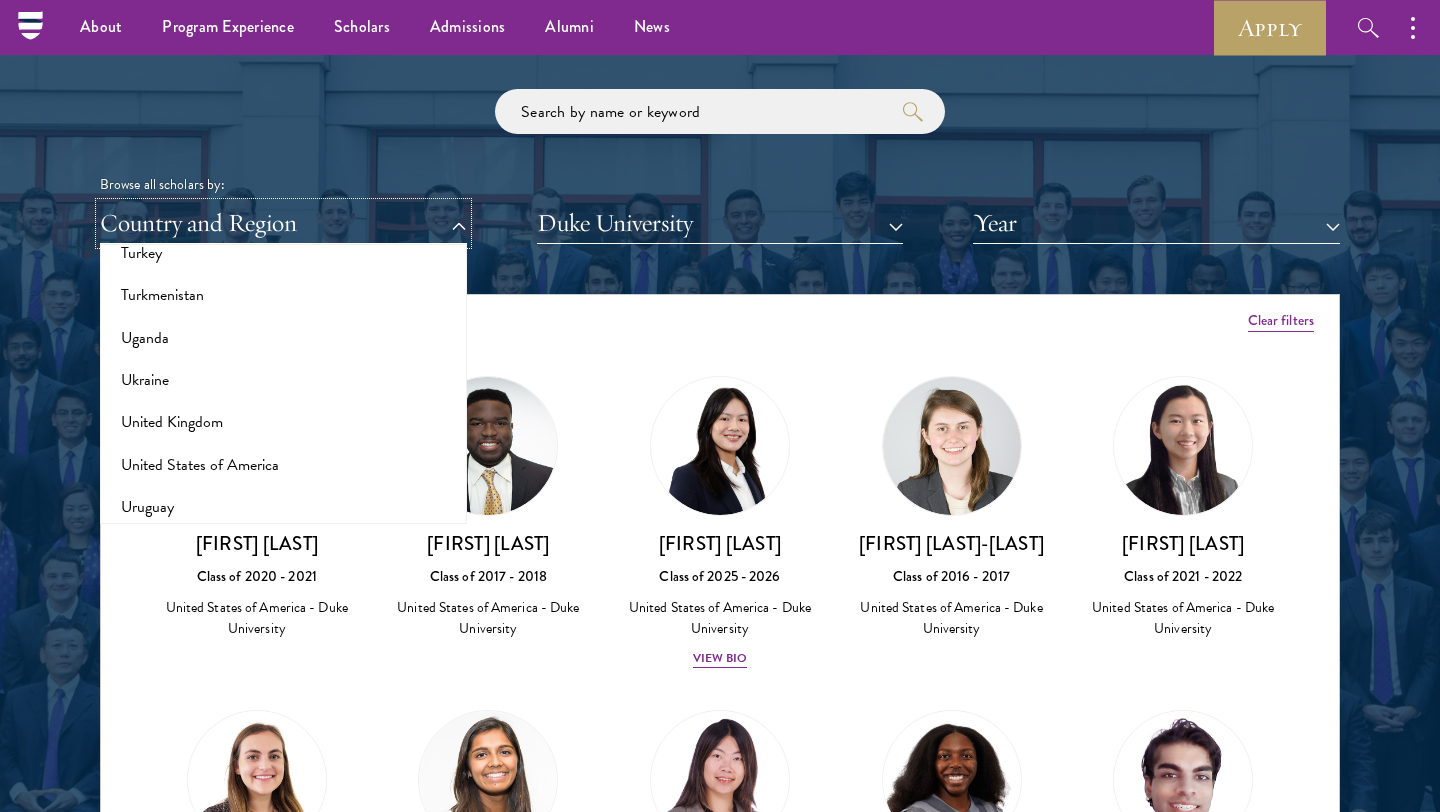 scroll, scrollTop: 4194, scrollLeft: 0, axis: vertical 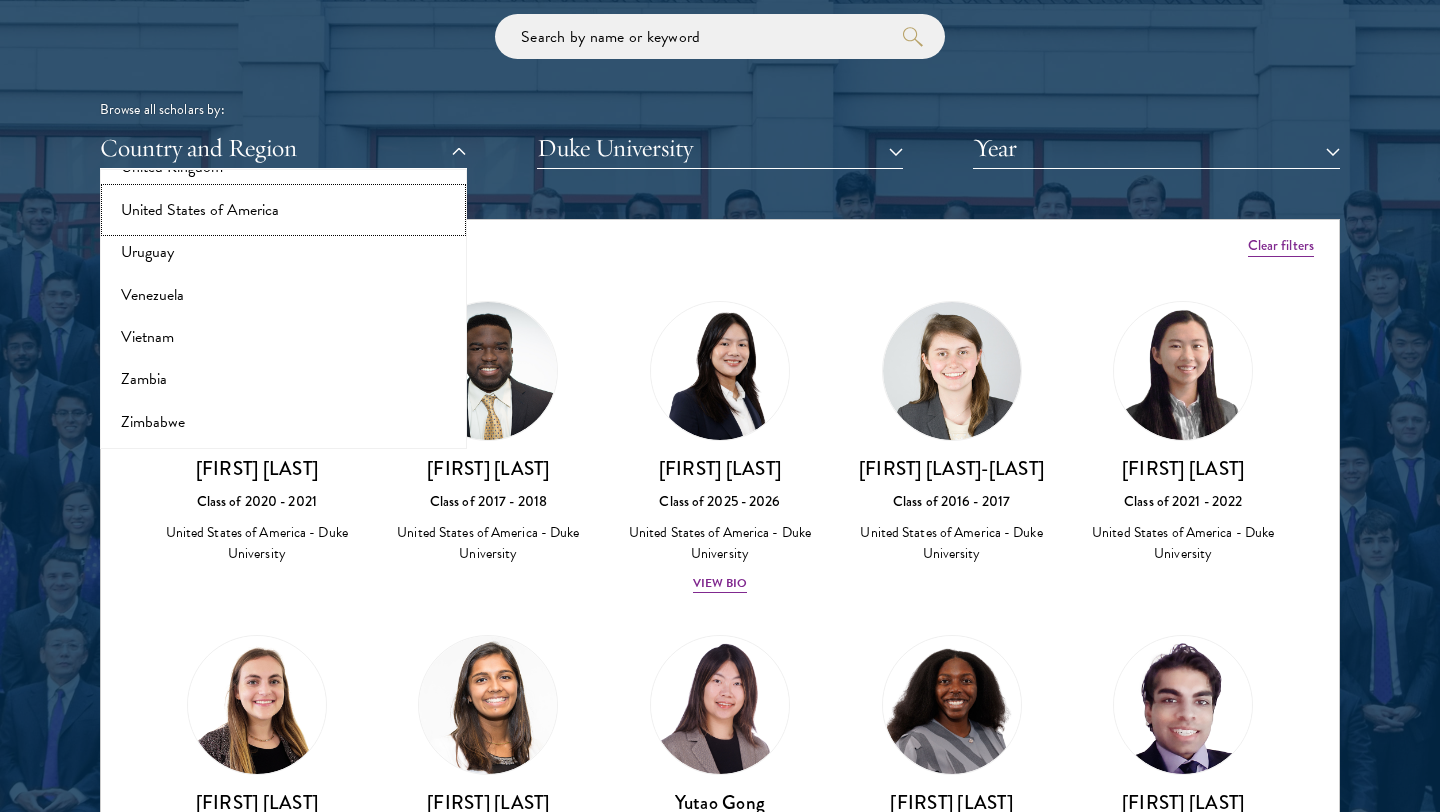 click on "United States of America" at bounding box center (283, 210) 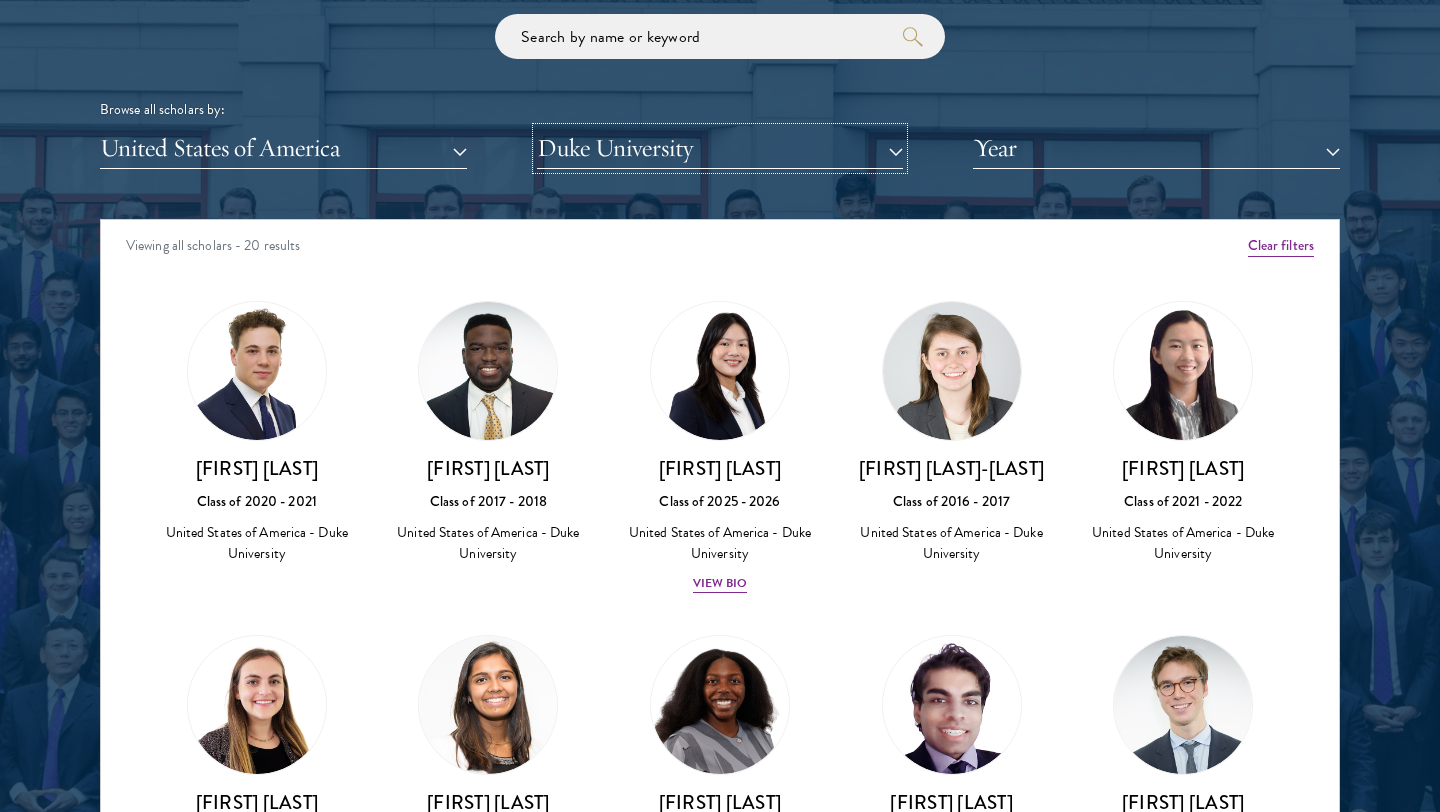 click on "Duke University" at bounding box center [720, 148] 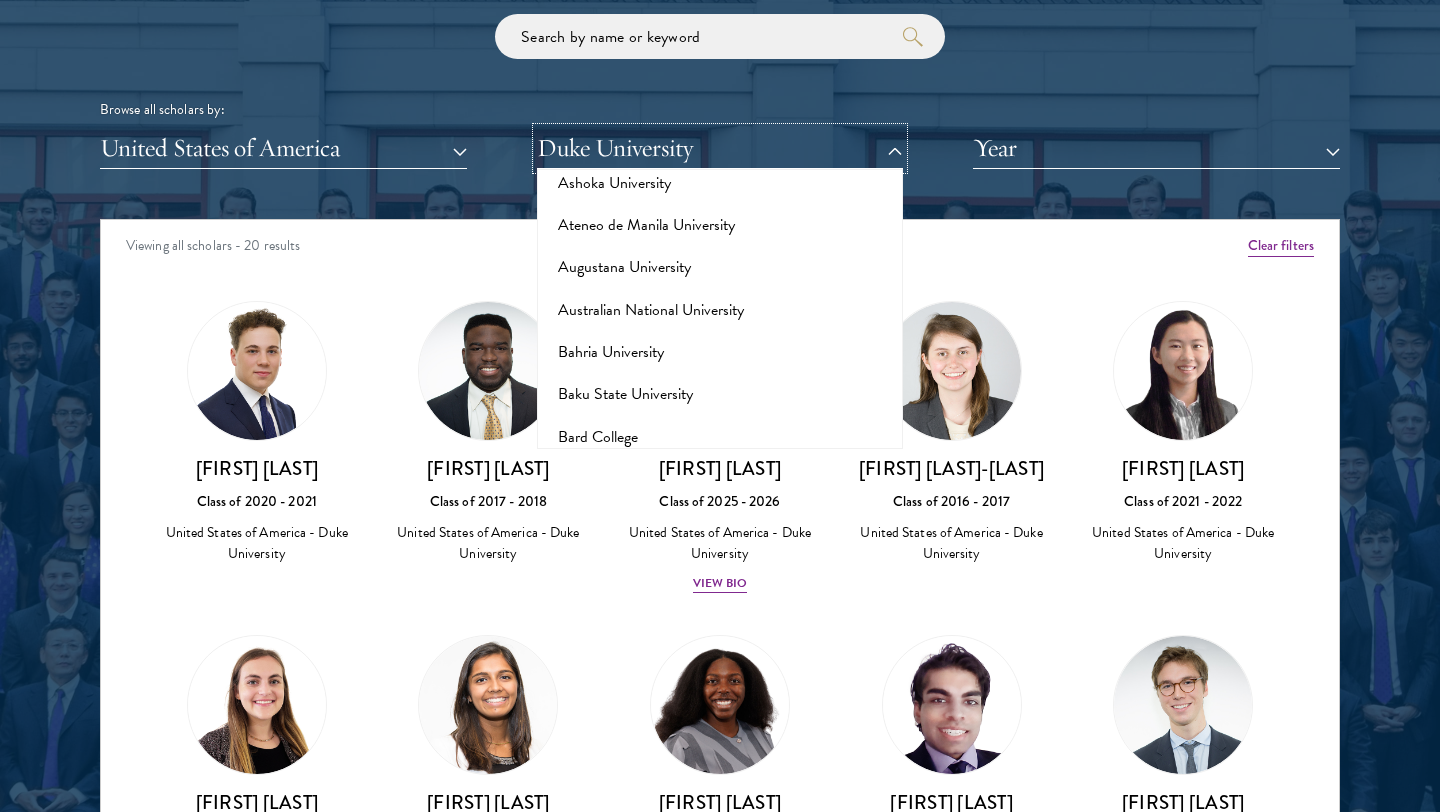 scroll, scrollTop: 0, scrollLeft: 0, axis: both 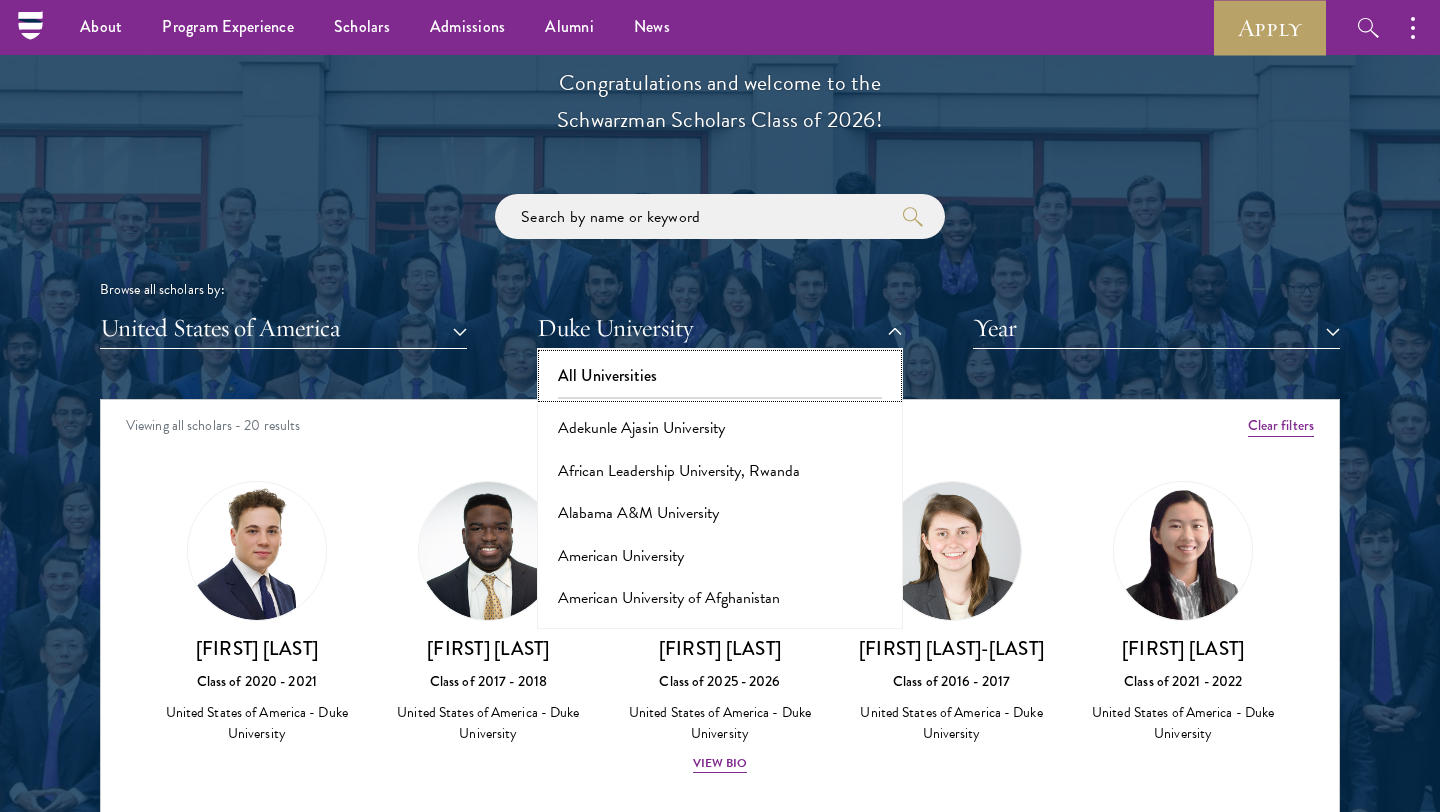 click on "All Universities" at bounding box center [720, 376] 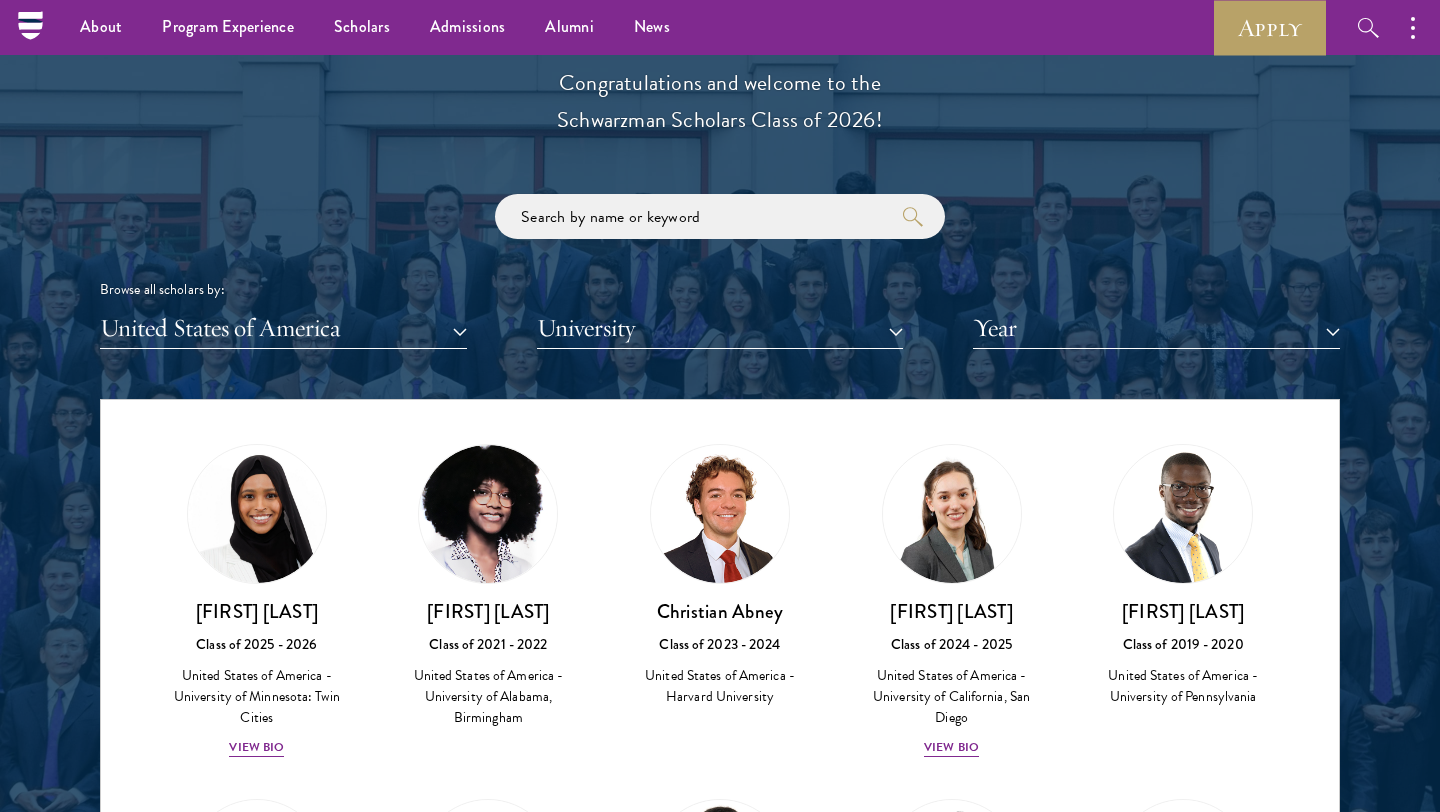 scroll, scrollTop: 0, scrollLeft: 0, axis: both 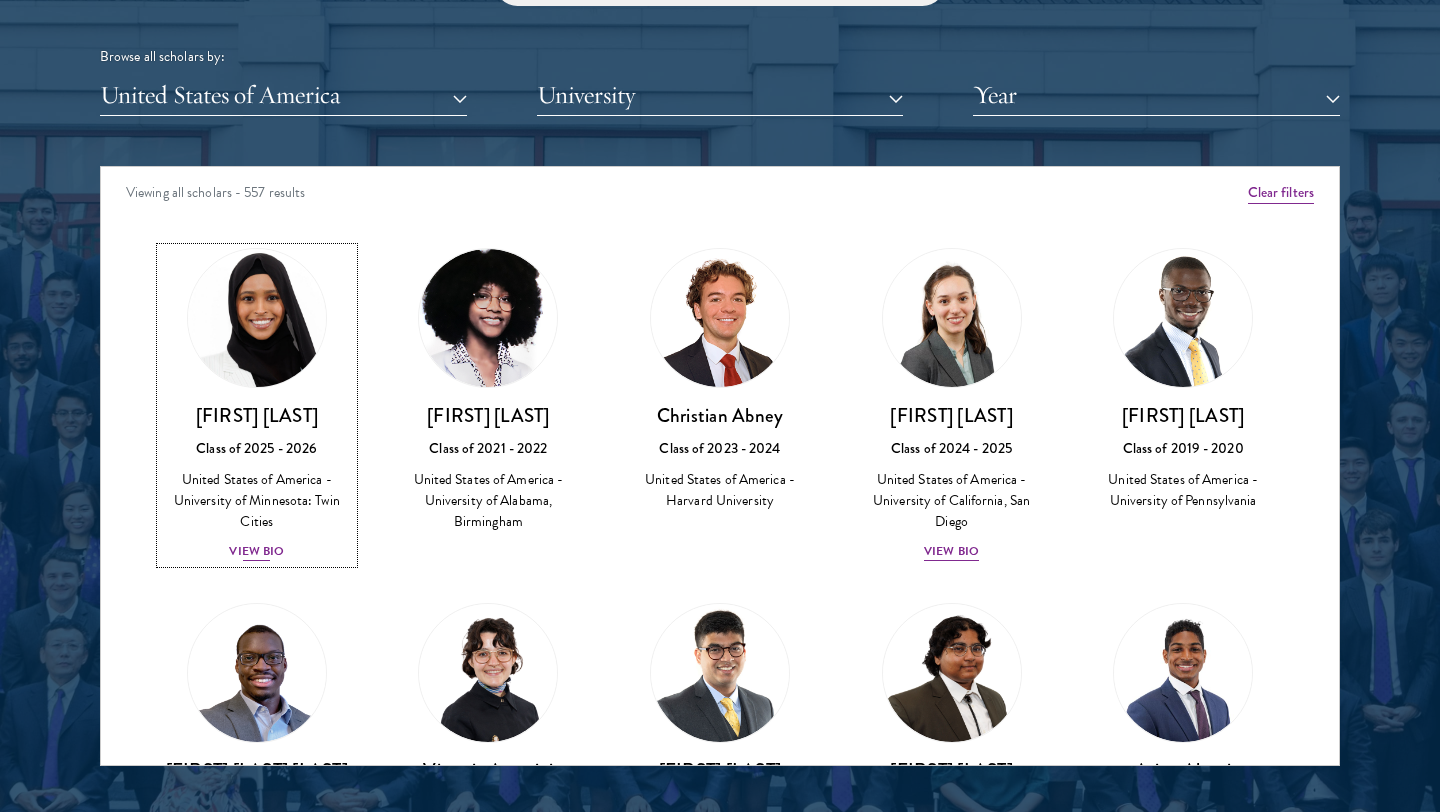 click on "View Bio" at bounding box center (256, 551) 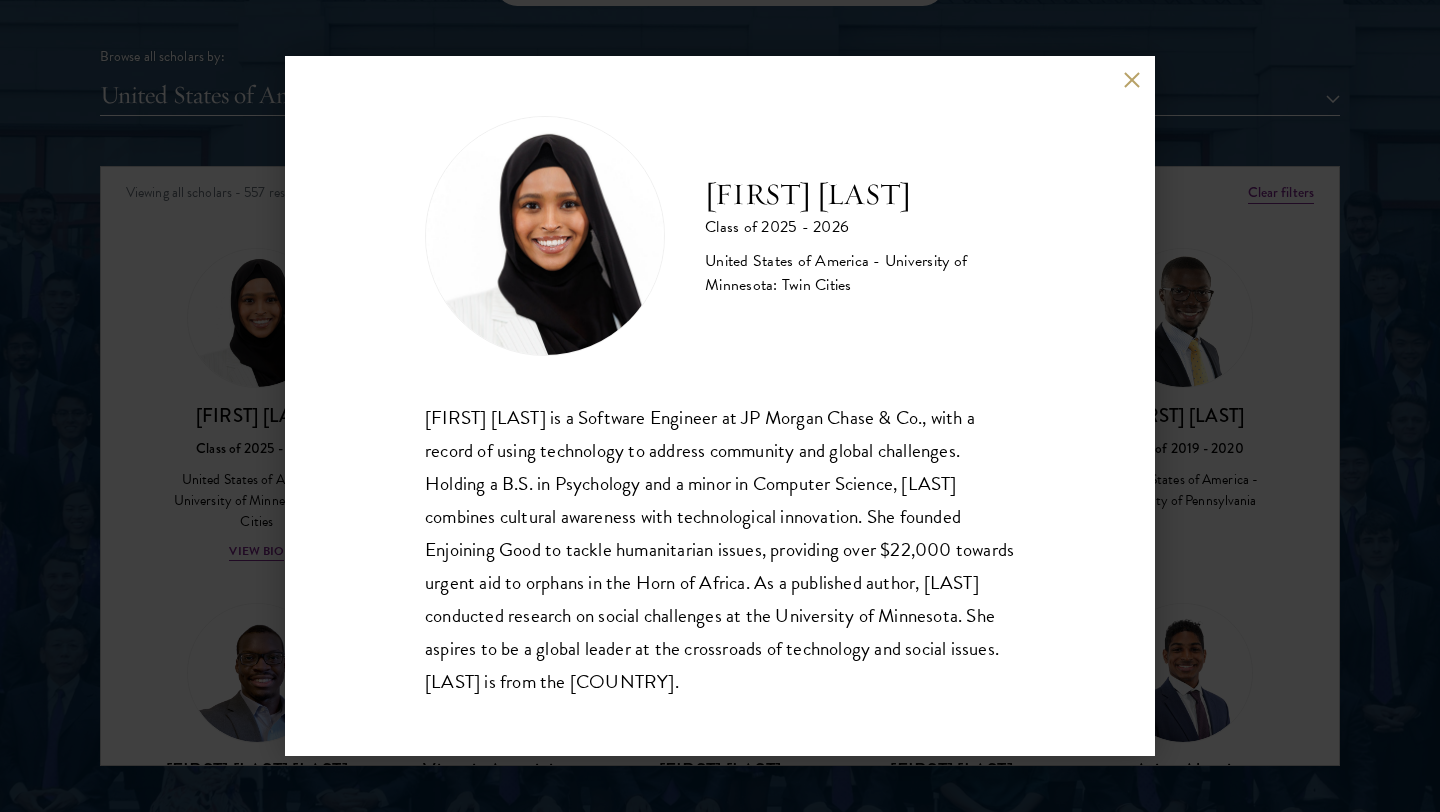 scroll, scrollTop: 2, scrollLeft: 0, axis: vertical 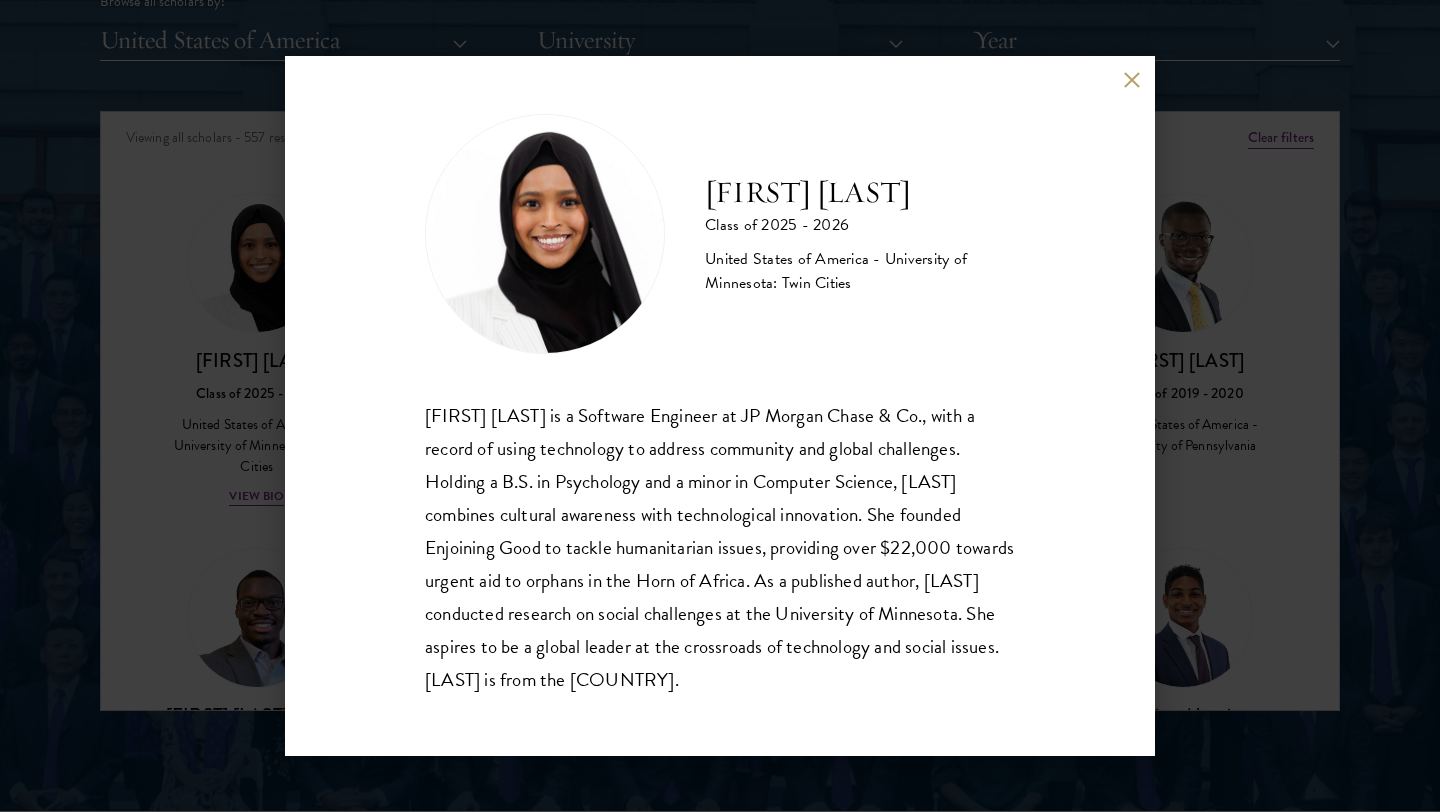click at bounding box center [1131, 79] 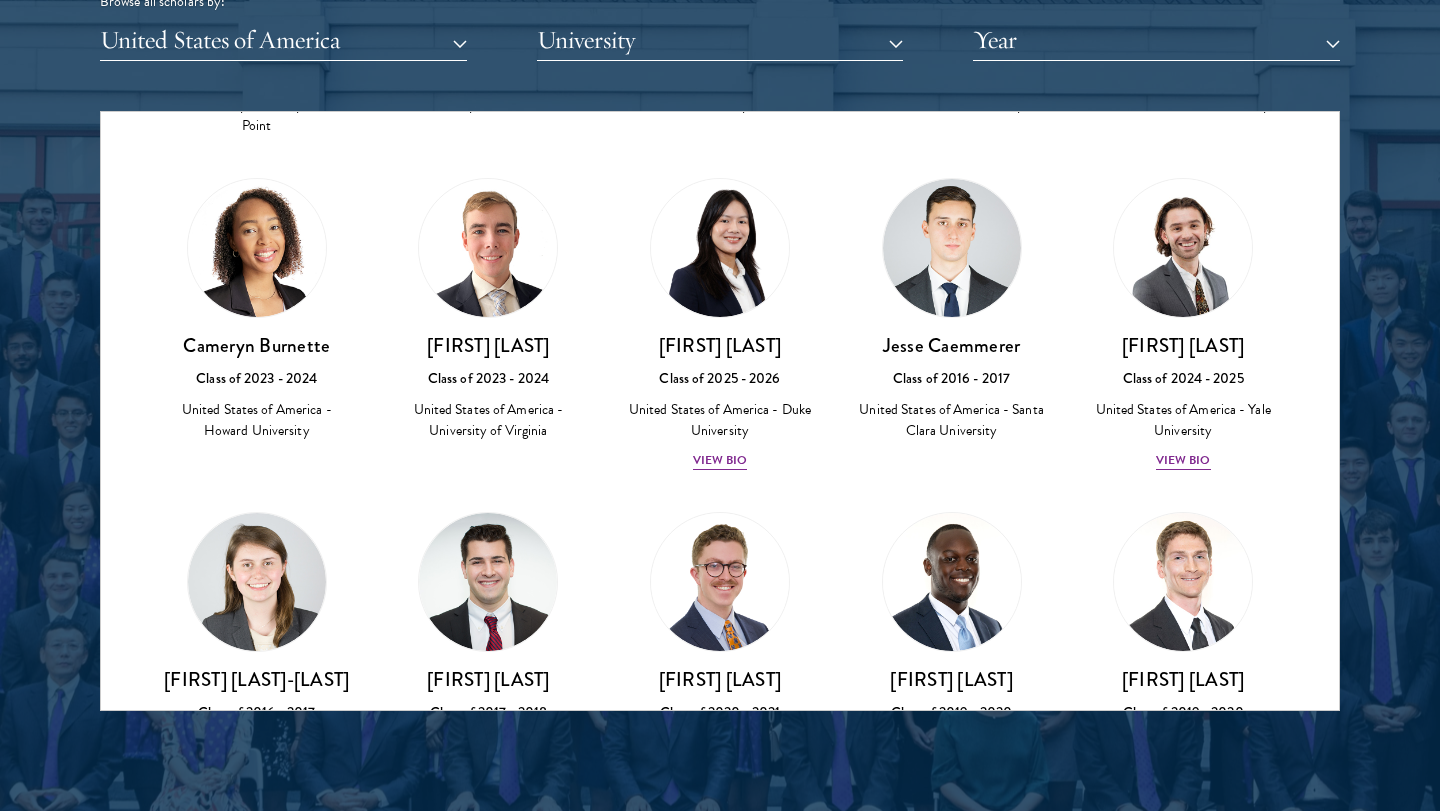scroll, scrollTop: 4080, scrollLeft: 0, axis: vertical 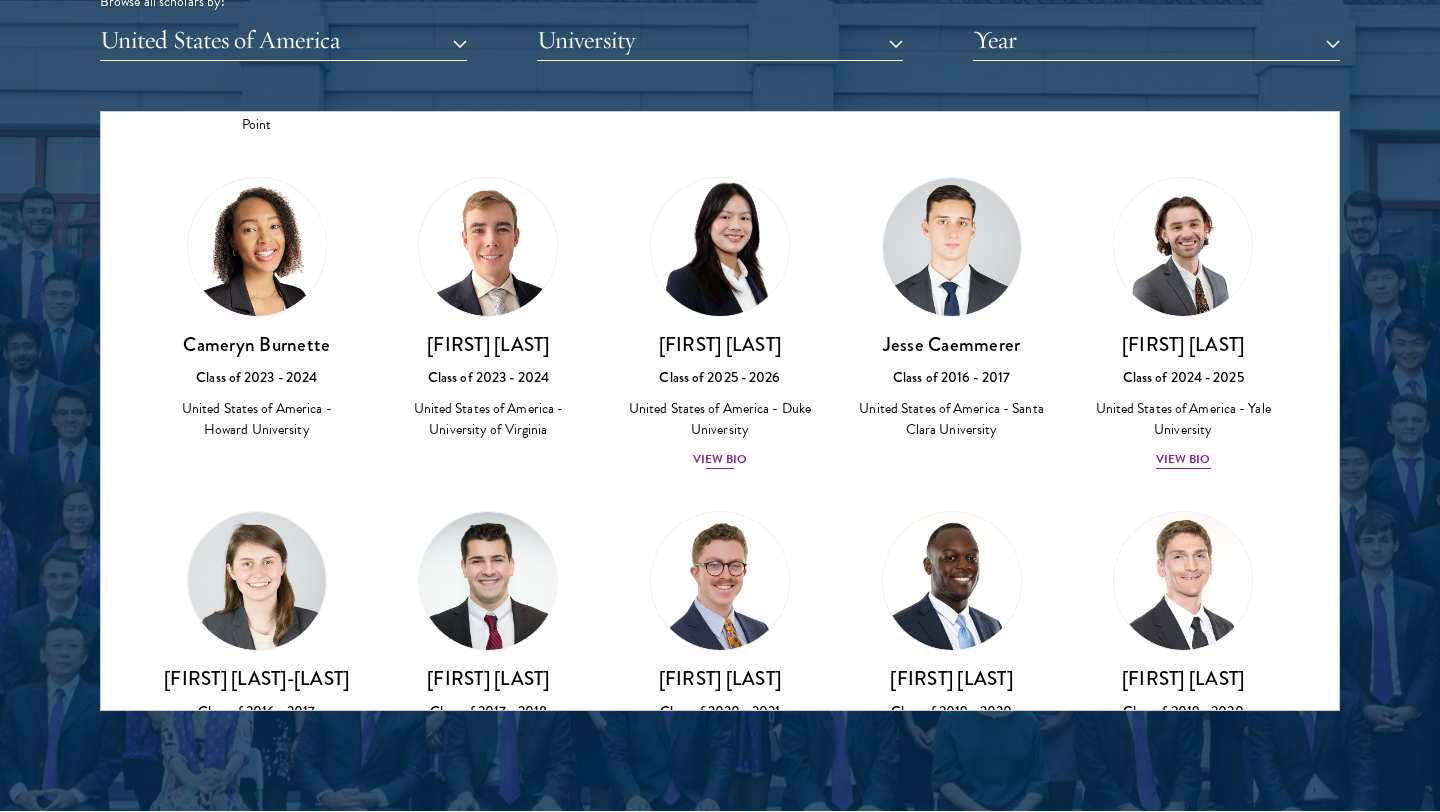 click on "Anya Button
Class of 2025 - 2026
United States of America - Duke University
View Bio" at bounding box center (720, 324) 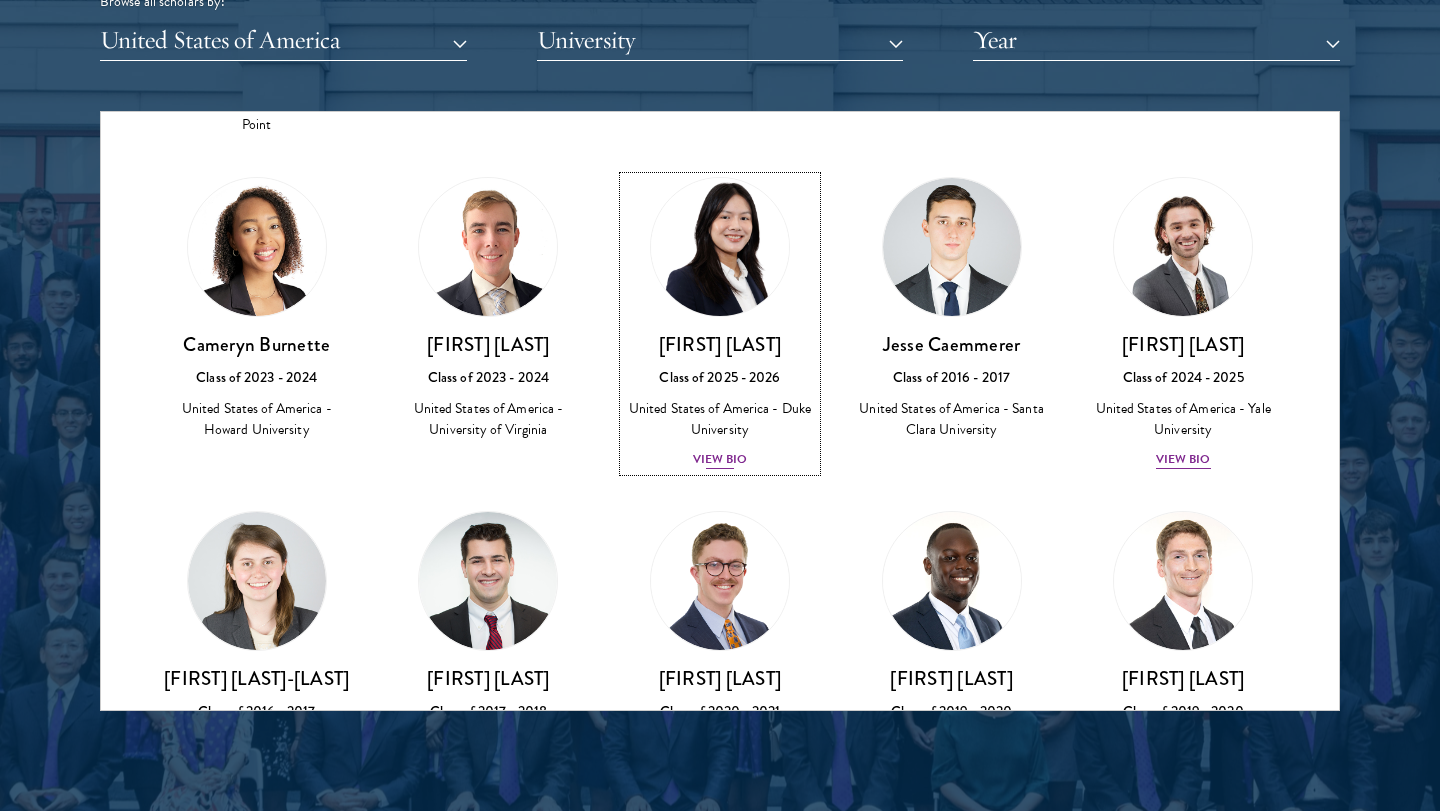 click on "View Bio" at bounding box center (720, 459) 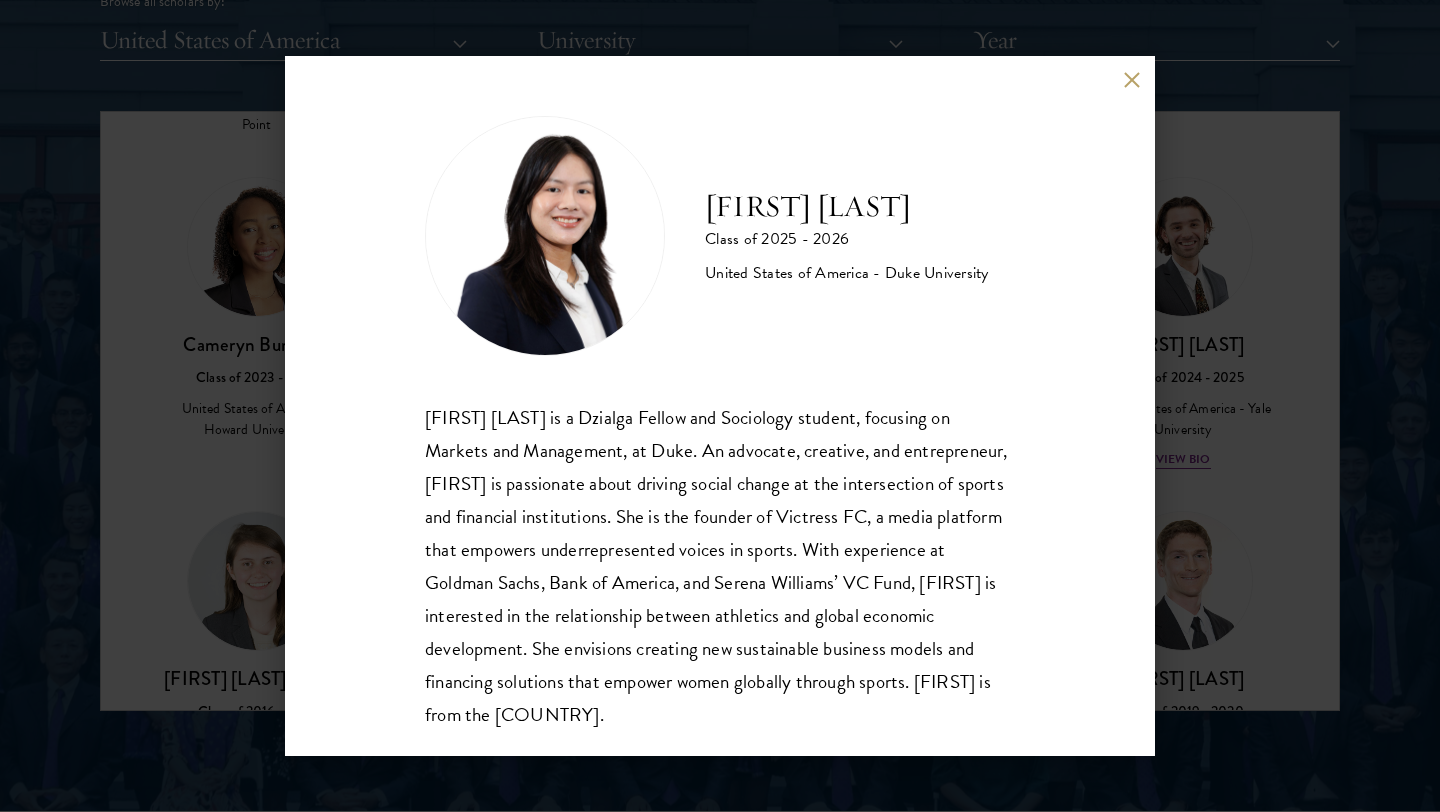scroll, scrollTop: 2, scrollLeft: 0, axis: vertical 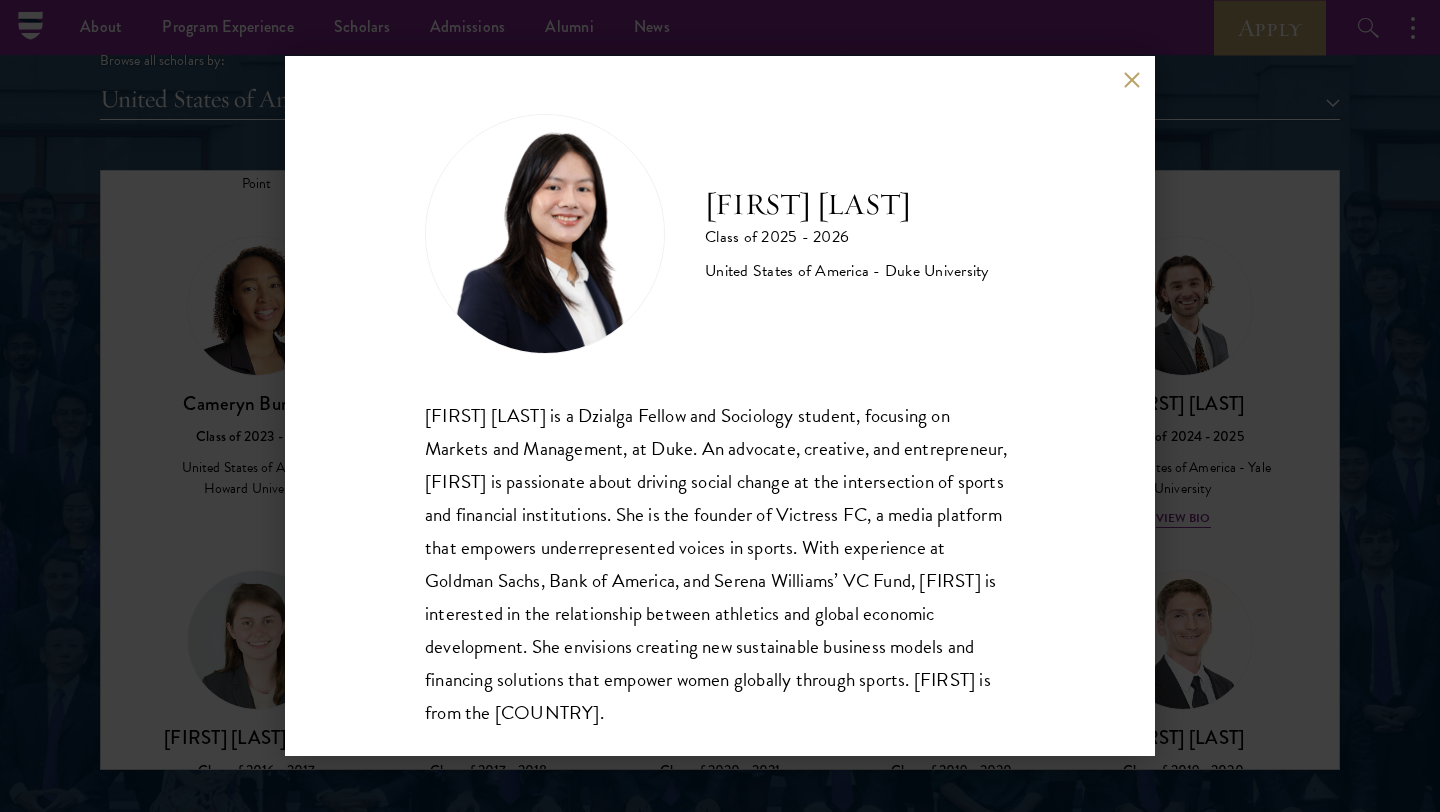 click at bounding box center [1131, 79] 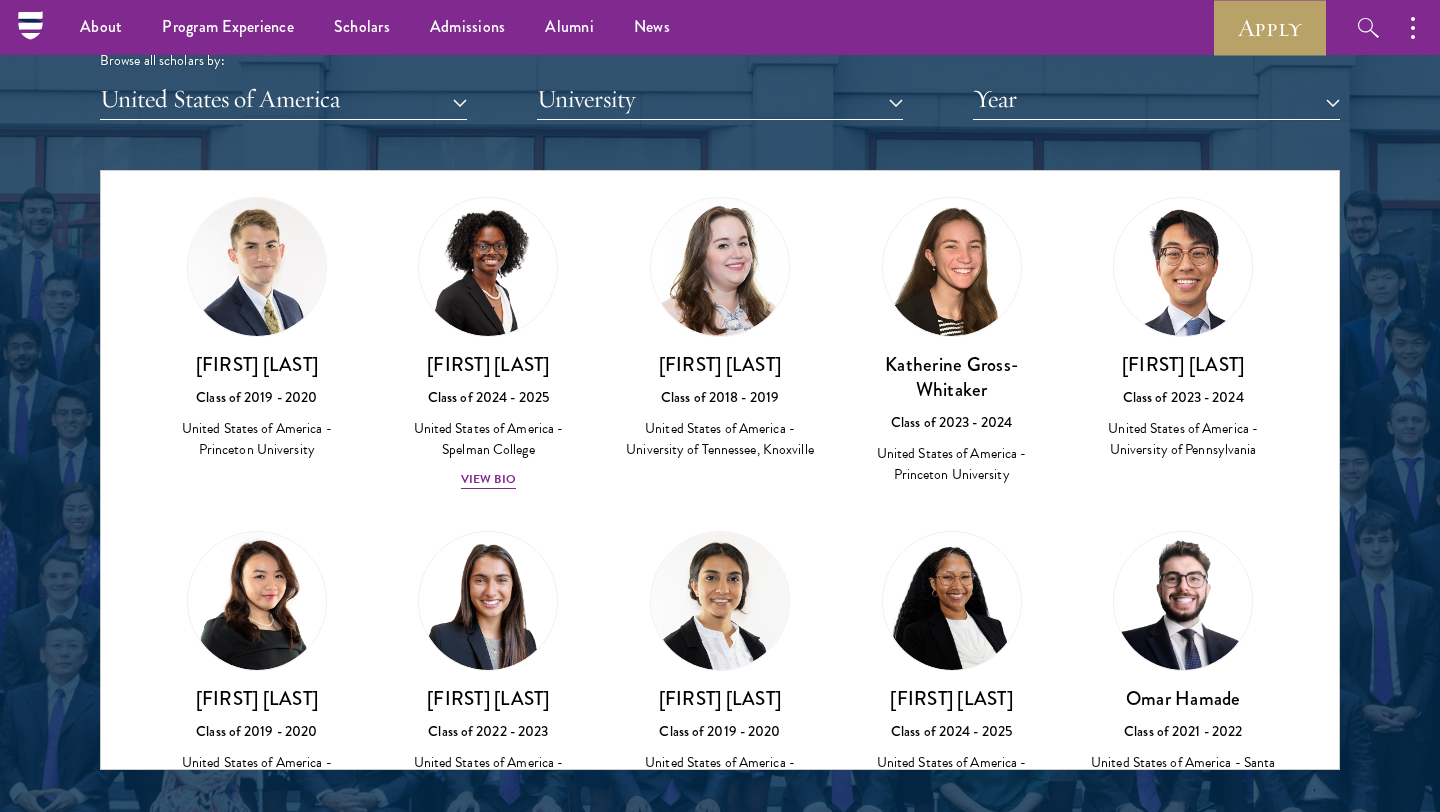 scroll, scrollTop: 12063, scrollLeft: 0, axis: vertical 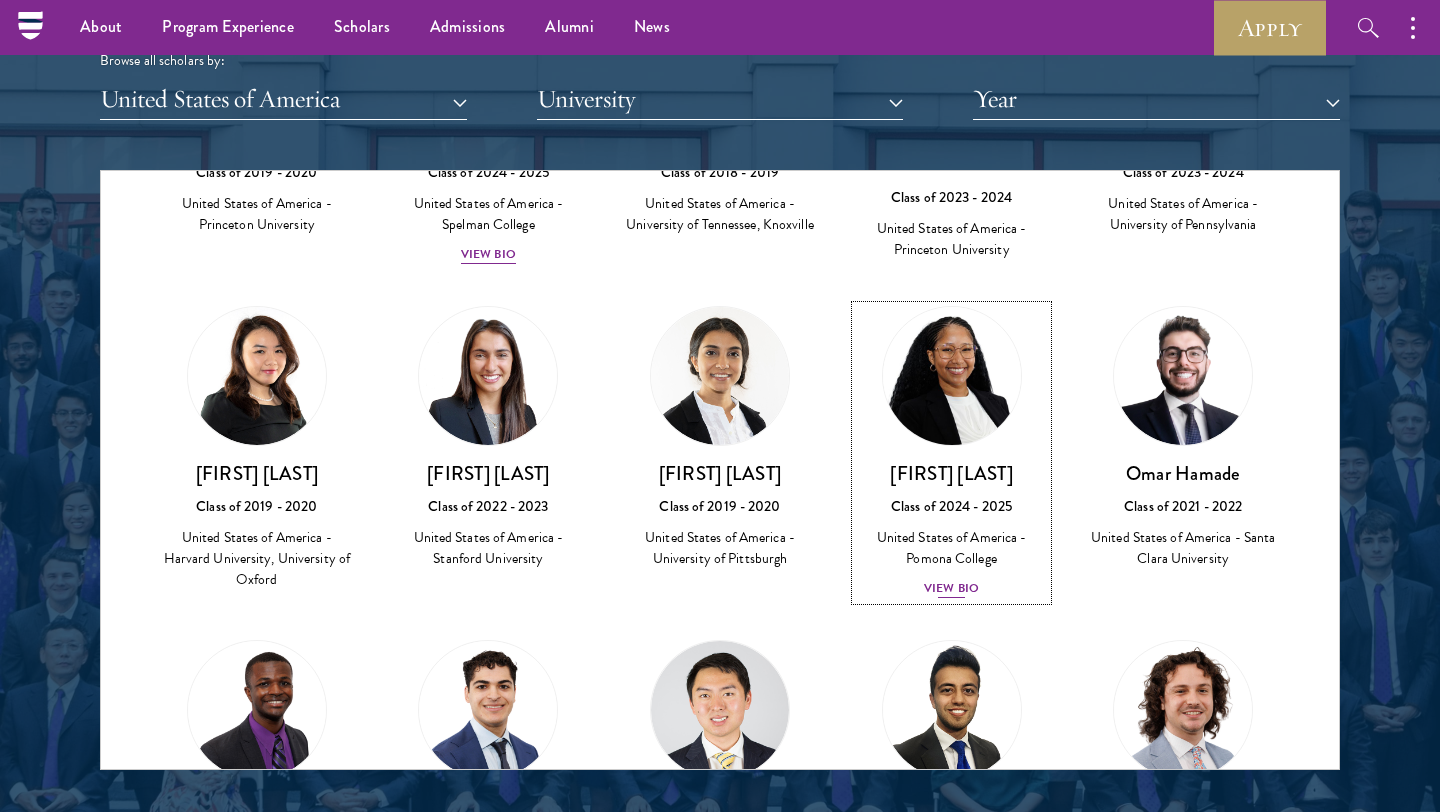 click on "View Bio" at bounding box center [951, 588] 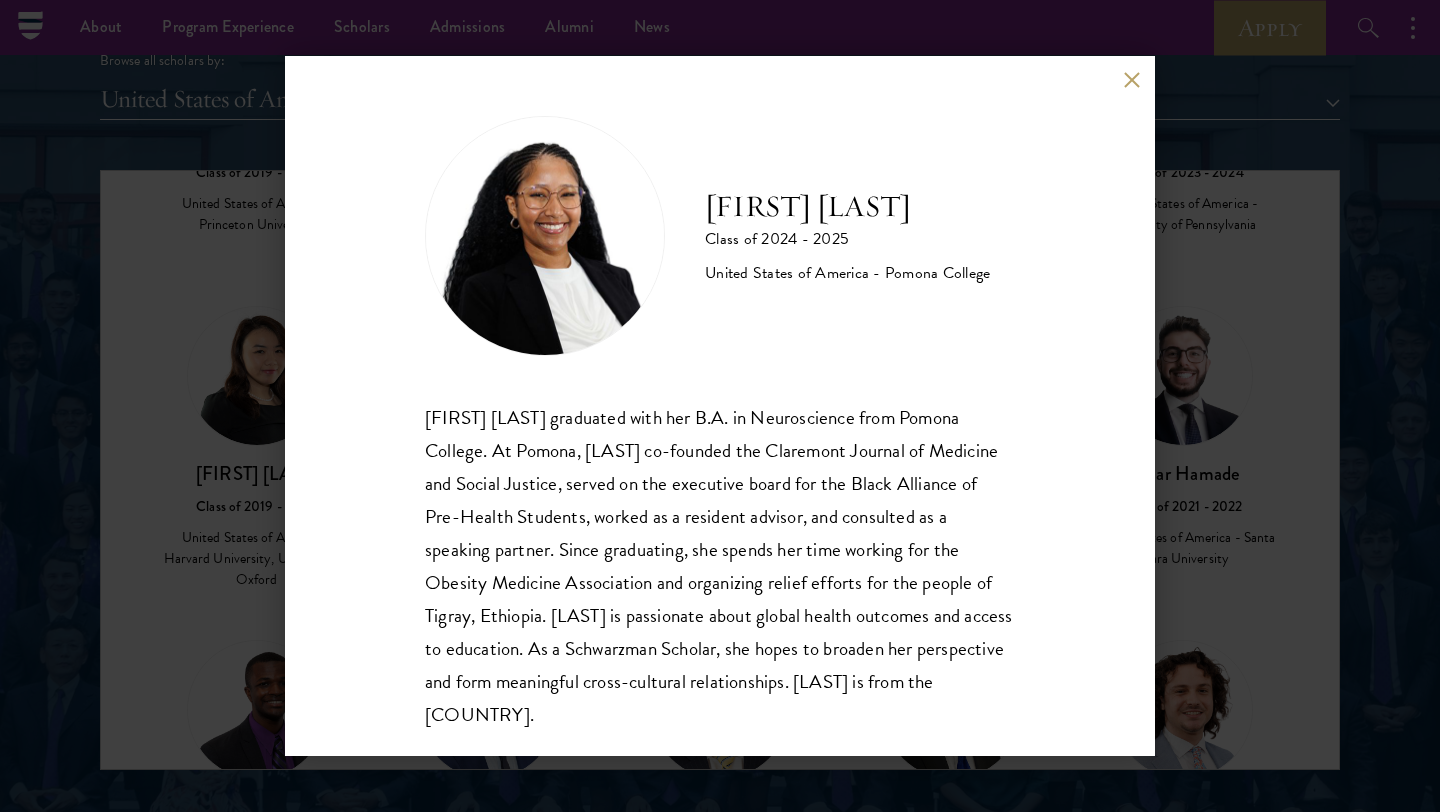 scroll, scrollTop: 2, scrollLeft: 0, axis: vertical 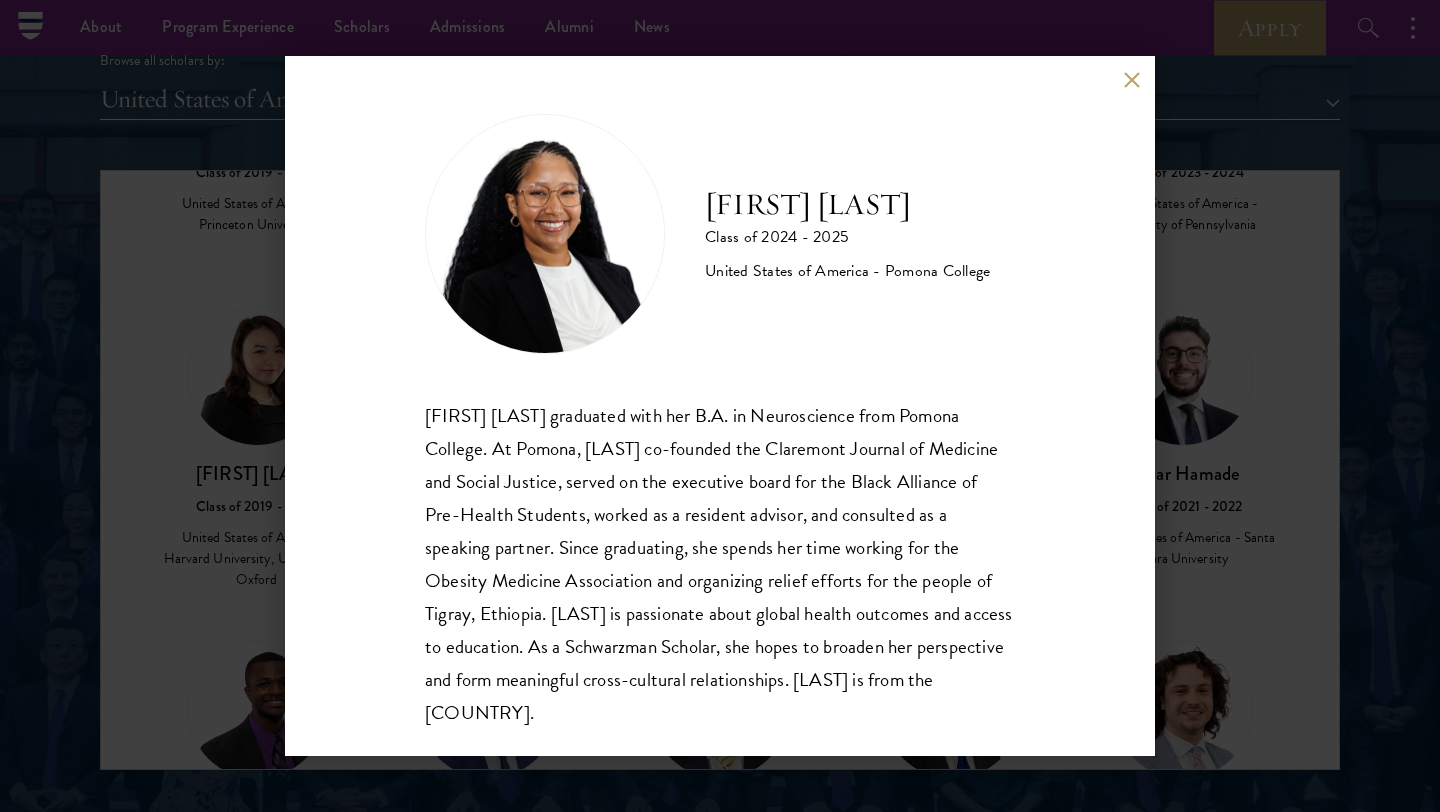 click at bounding box center [1131, 79] 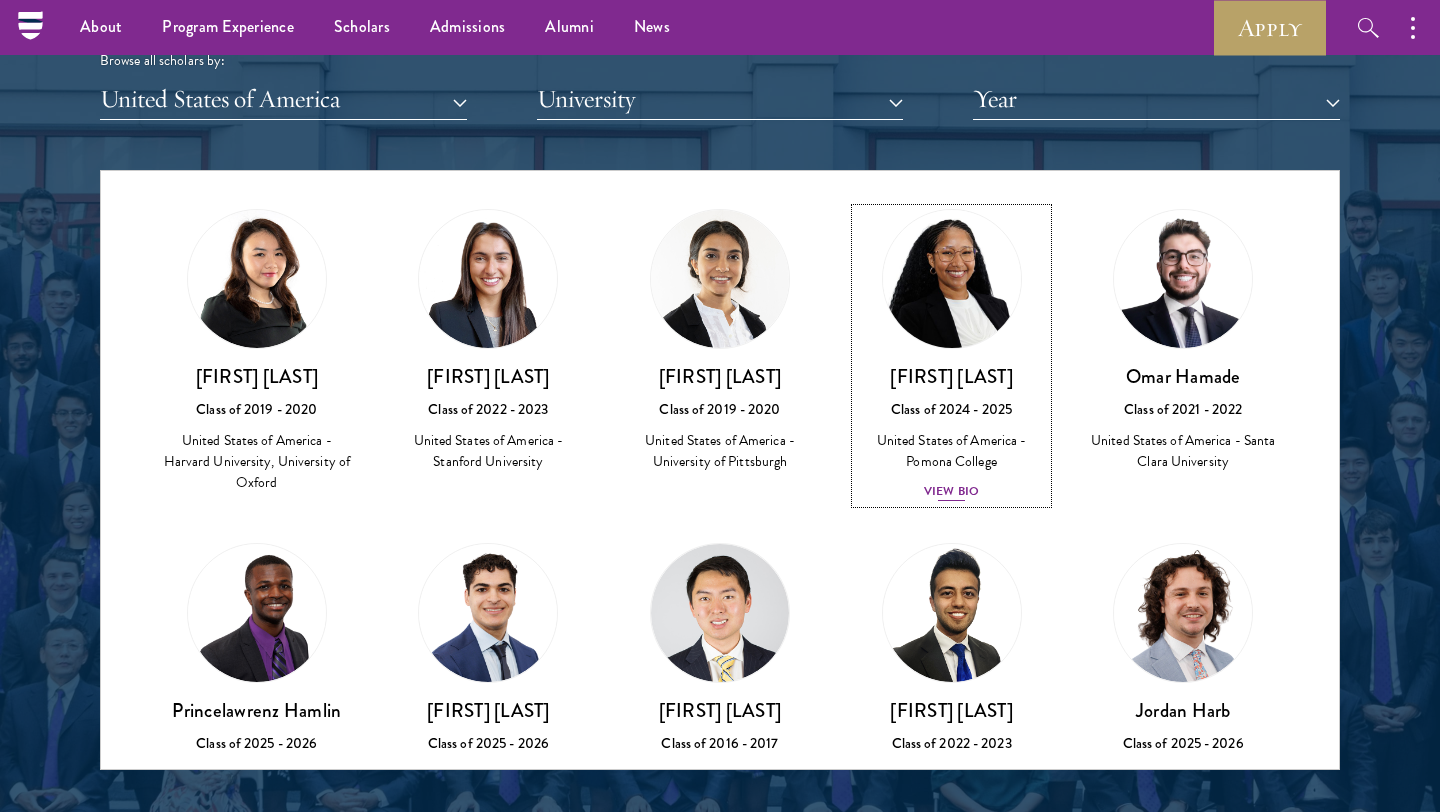 scroll, scrollTop: 12157, scrollLeft: 0, axis: vertical 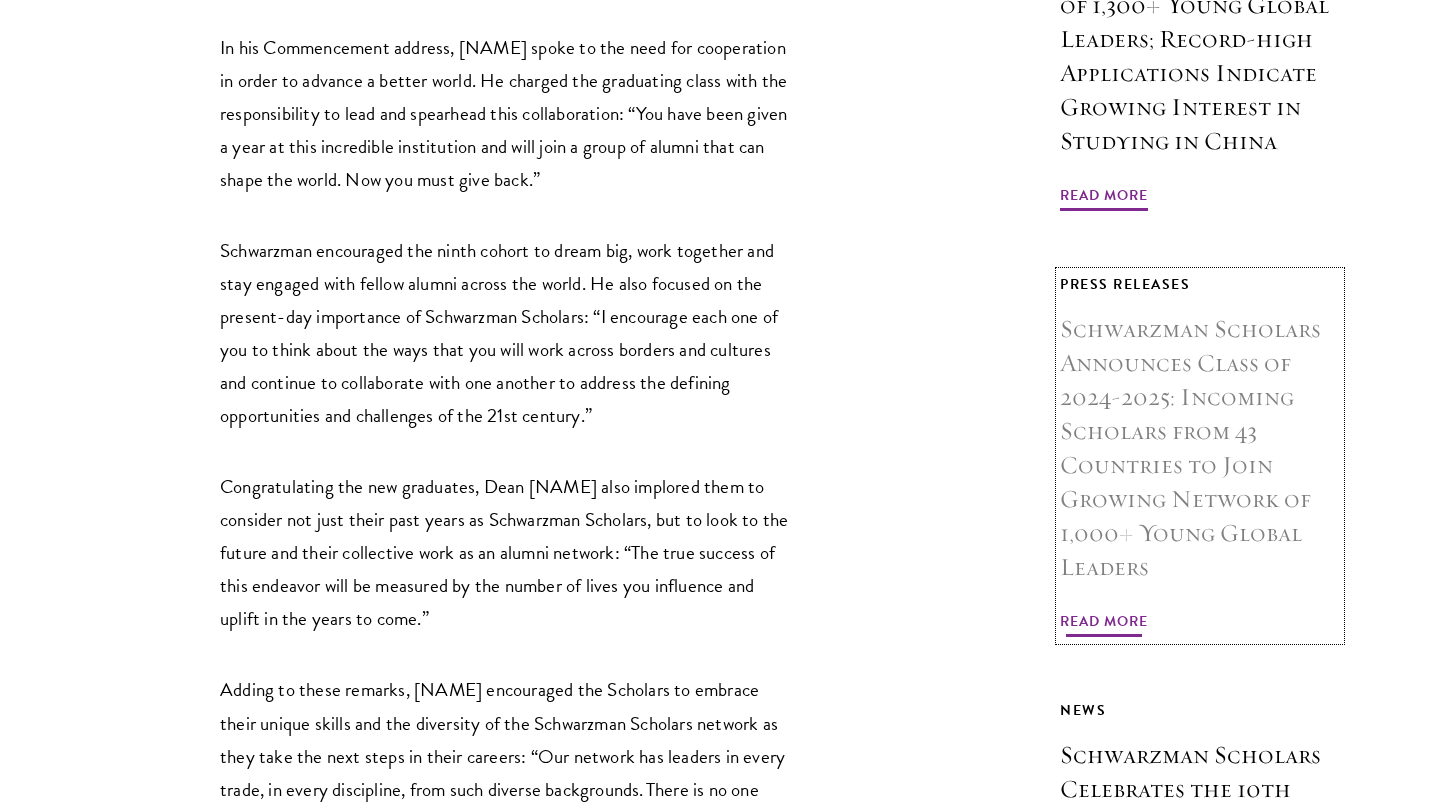 click on "Read More" at bounding box center [1104, 624] 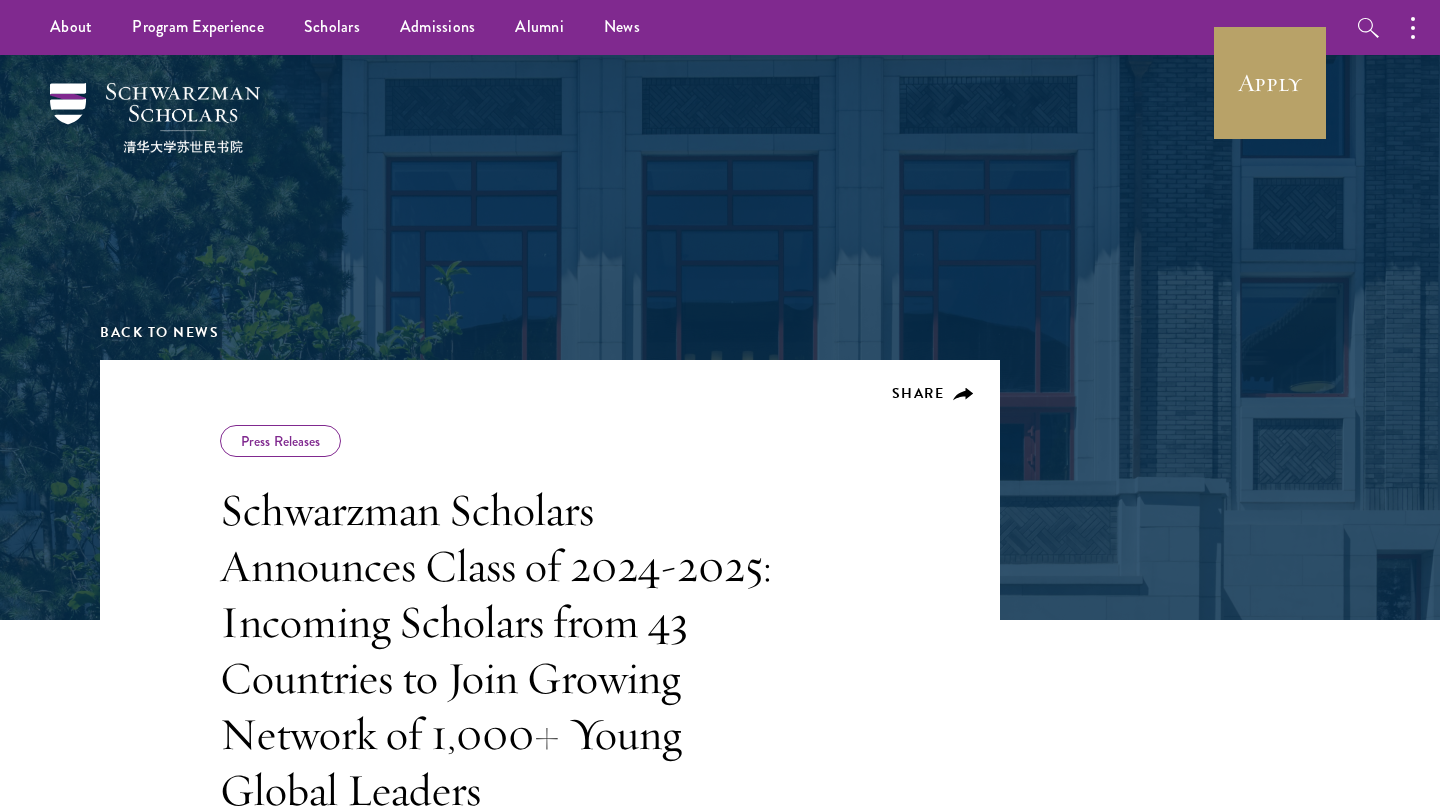 scroll, scrollTop: 0, scrollLeft: 0, axis: both 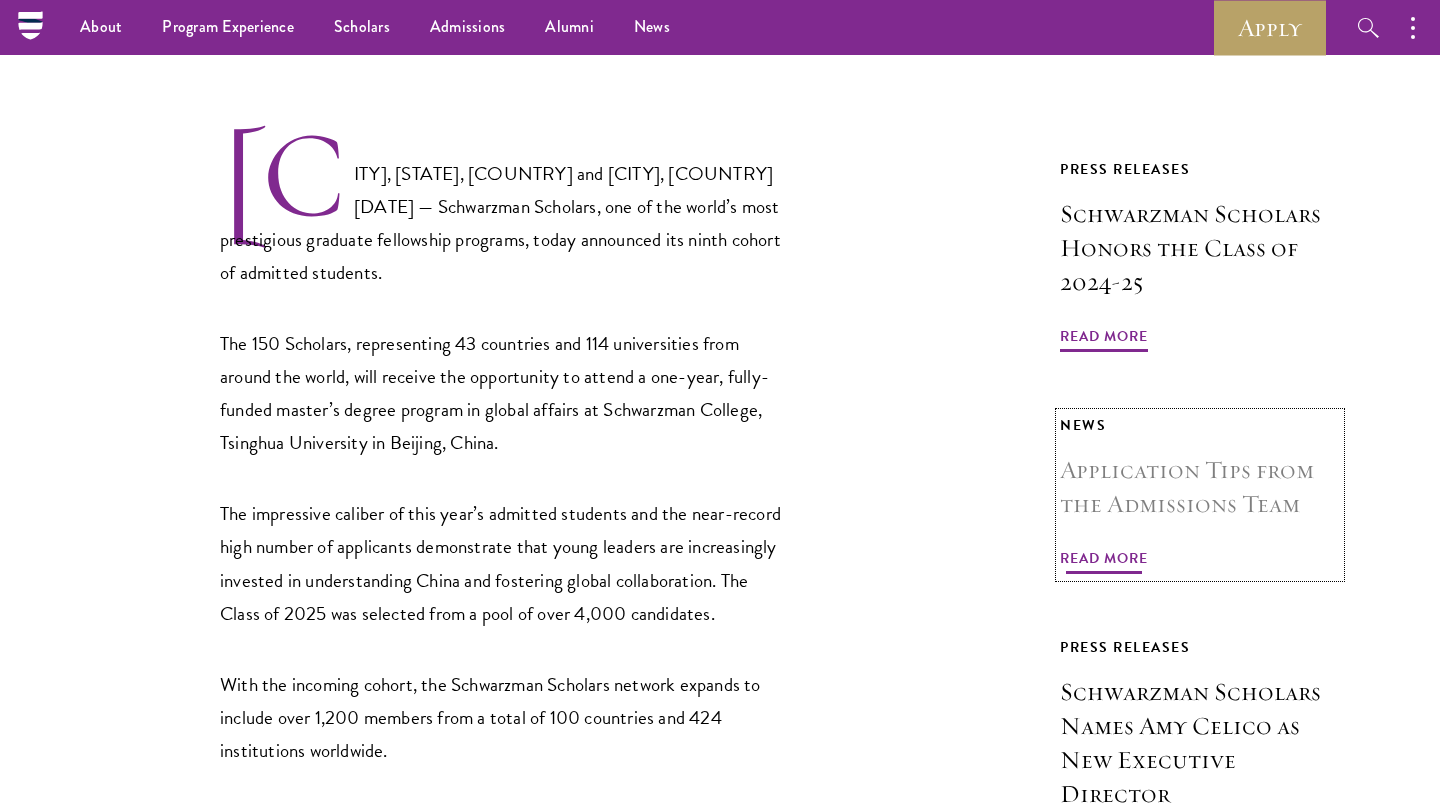 click on "Read More" at bounding box center (1104, 561) 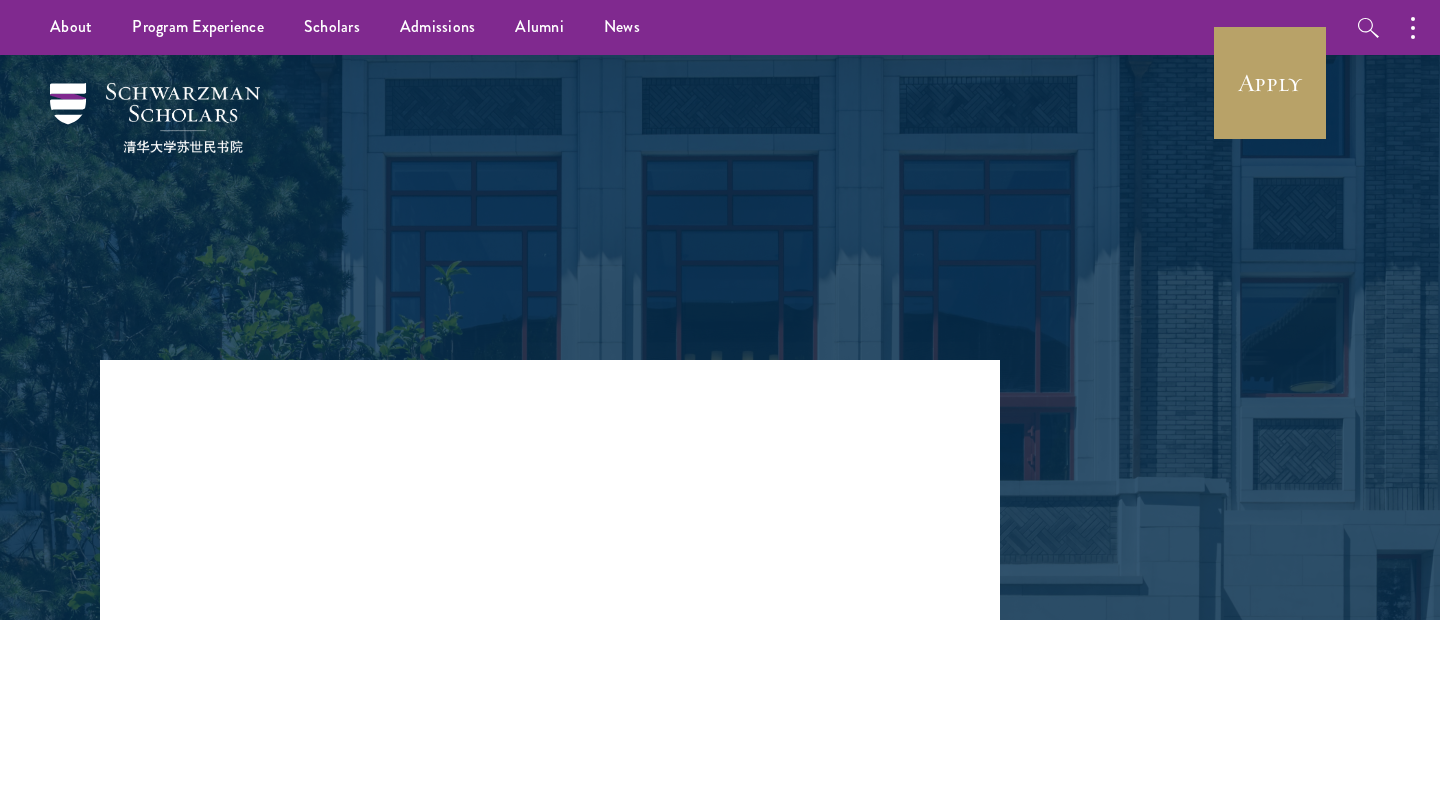 scroll, scrollTop: 0, scrollLeft: 0, axis: both 